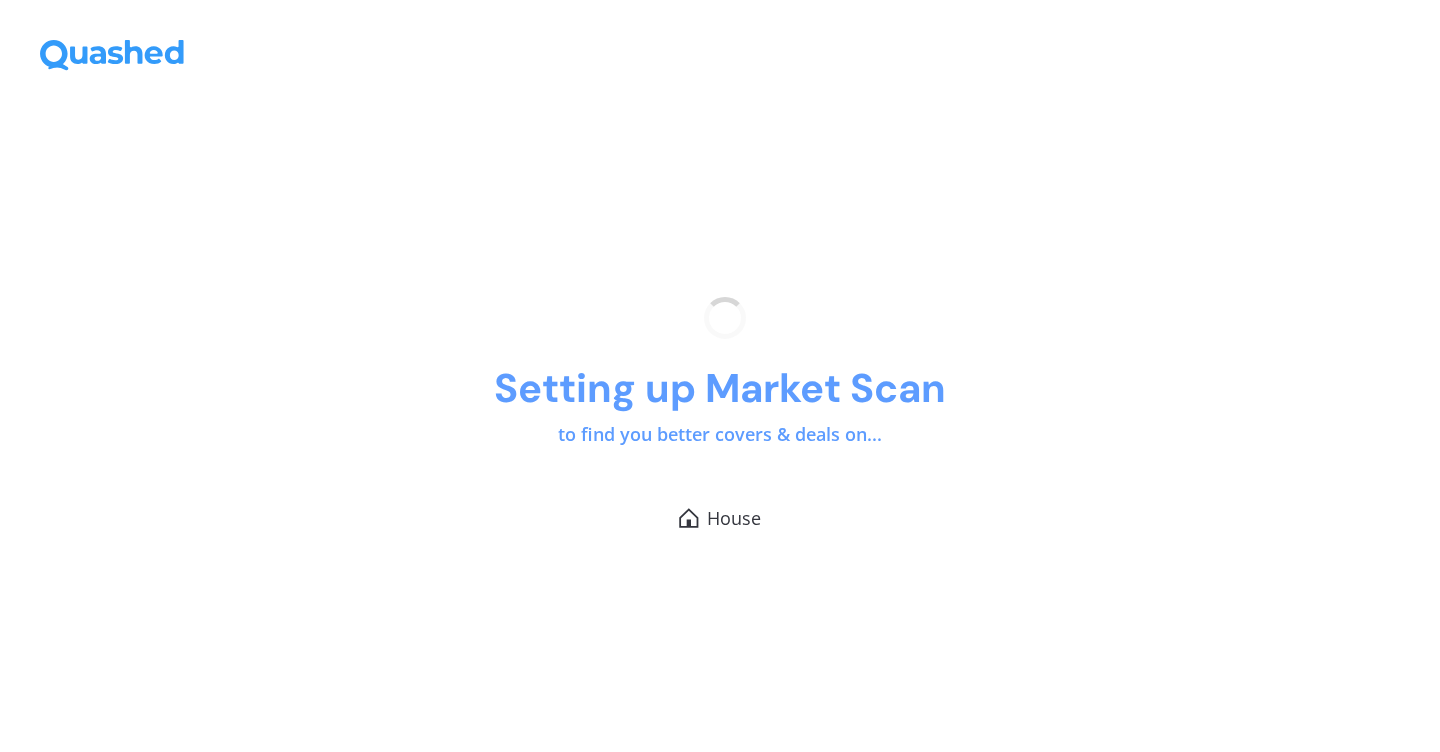 scroll, scrollTop: 0, scrollLeft: 0, axis: both 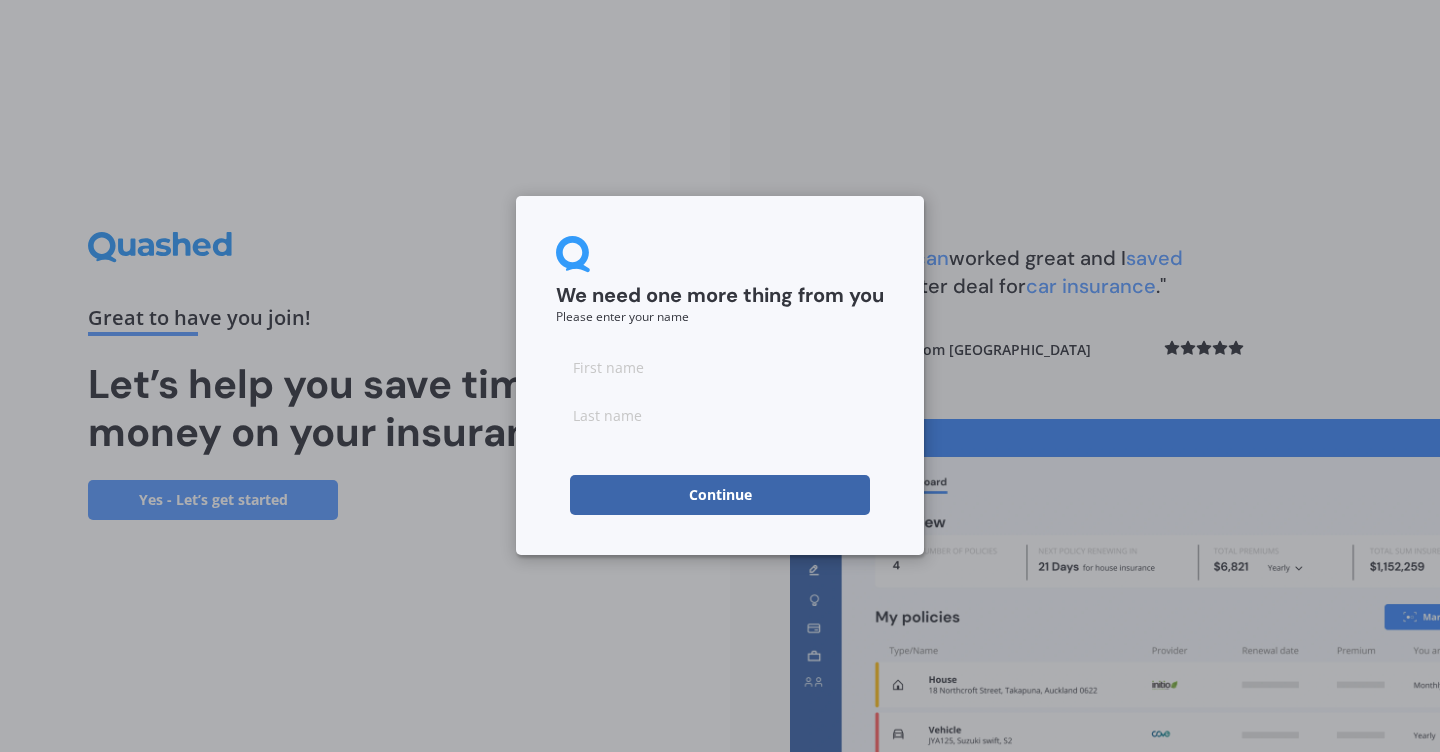 click at bounding box center [720, 367] 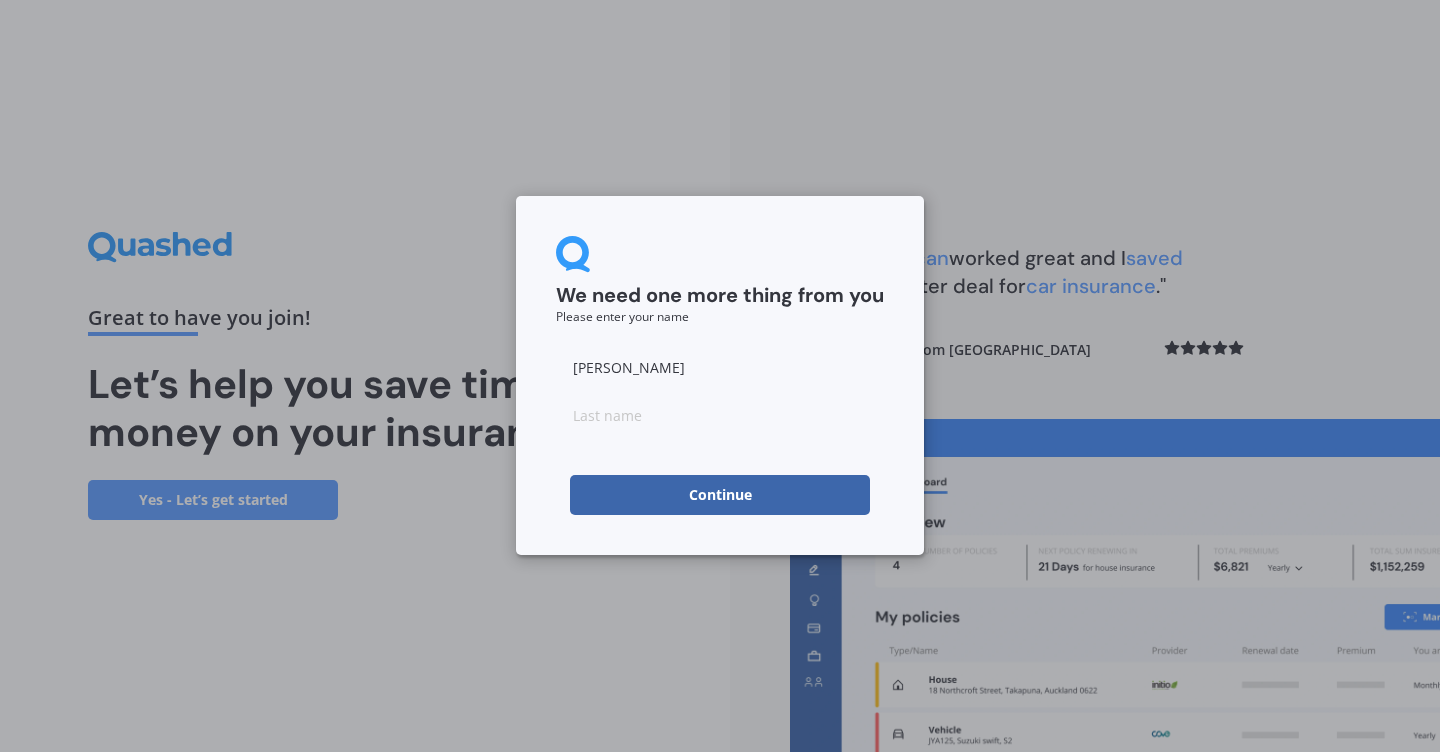 type on "[PERSON_NAME]" 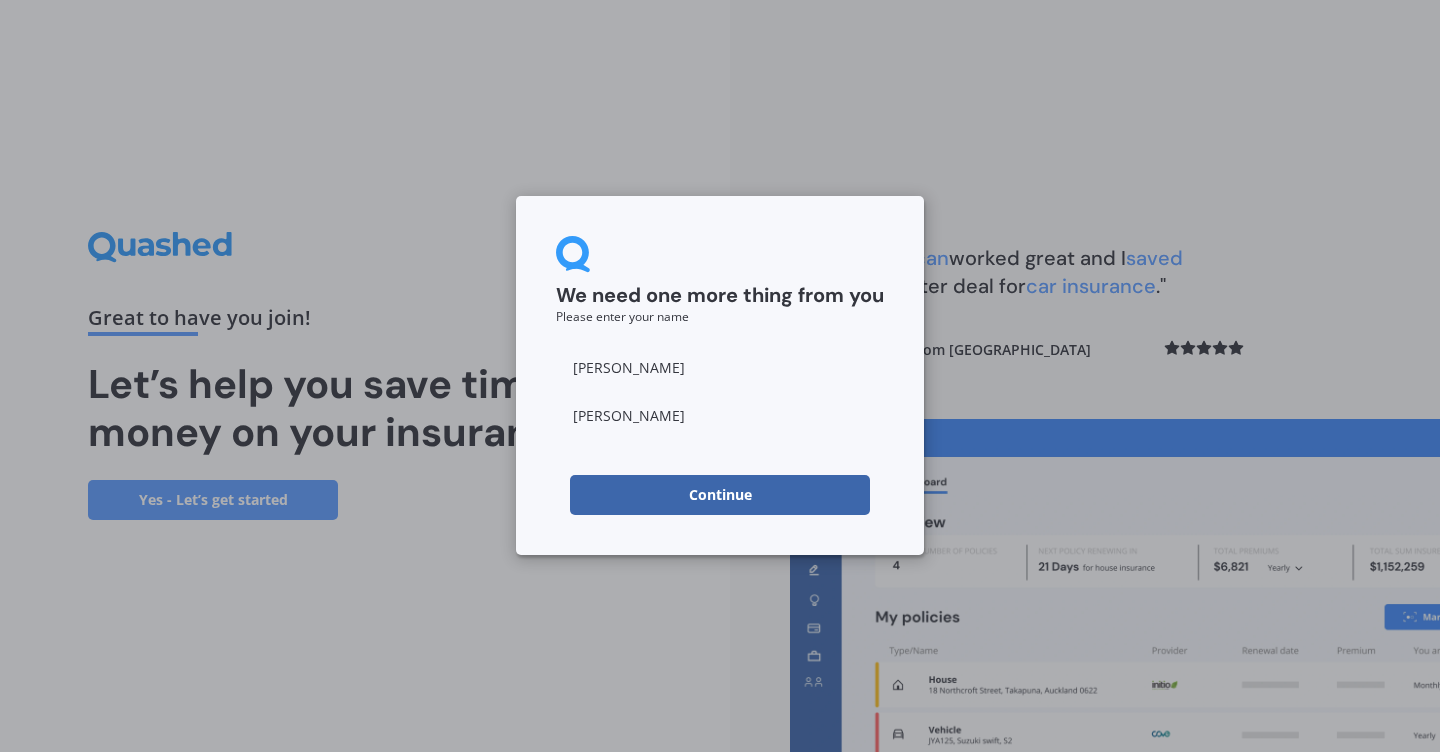 click on "[PERSON_NAME]" at bounding box center (720, 415) 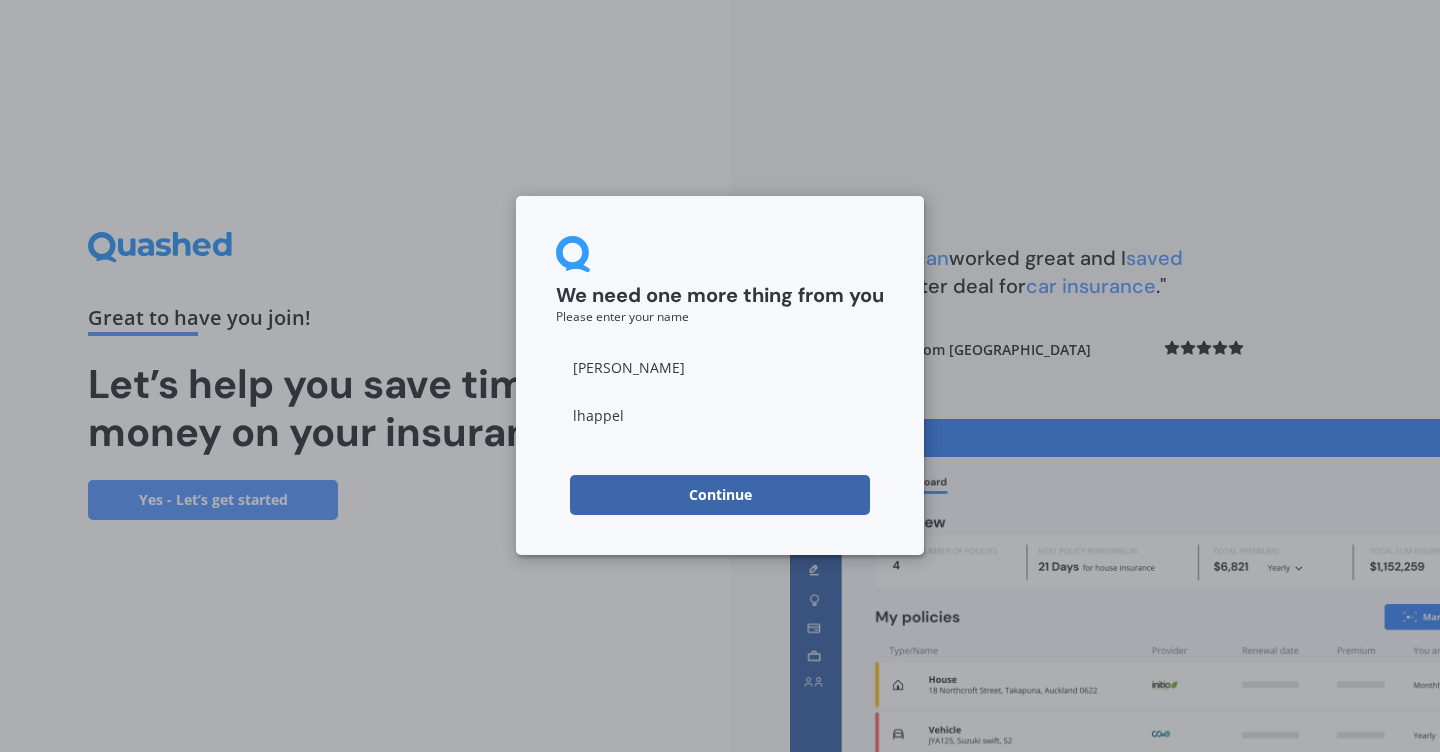 drag, startPoint x: 674, startPoint y: 422, endPoint x: 489, endPoint y: 411, distance: 185.32674 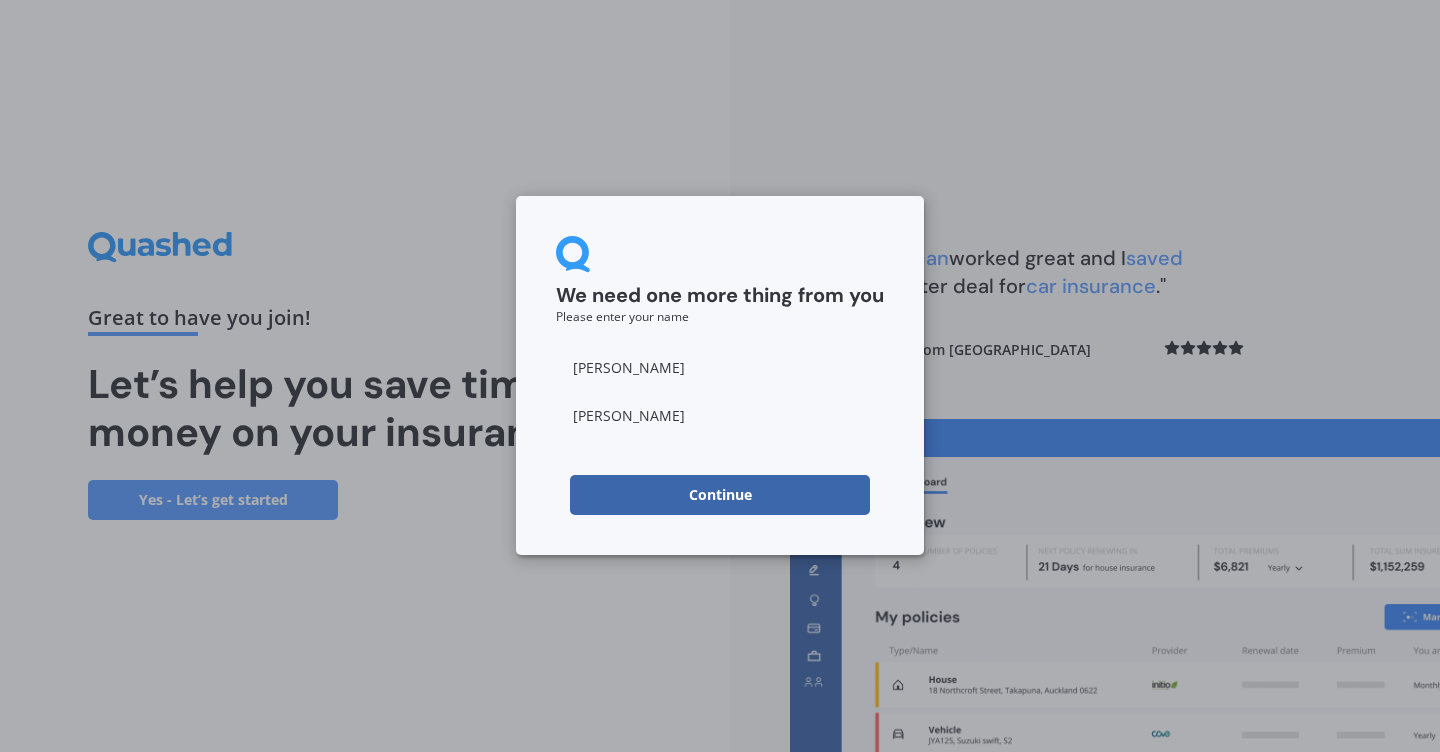 type on "[PERSON_NAME]" 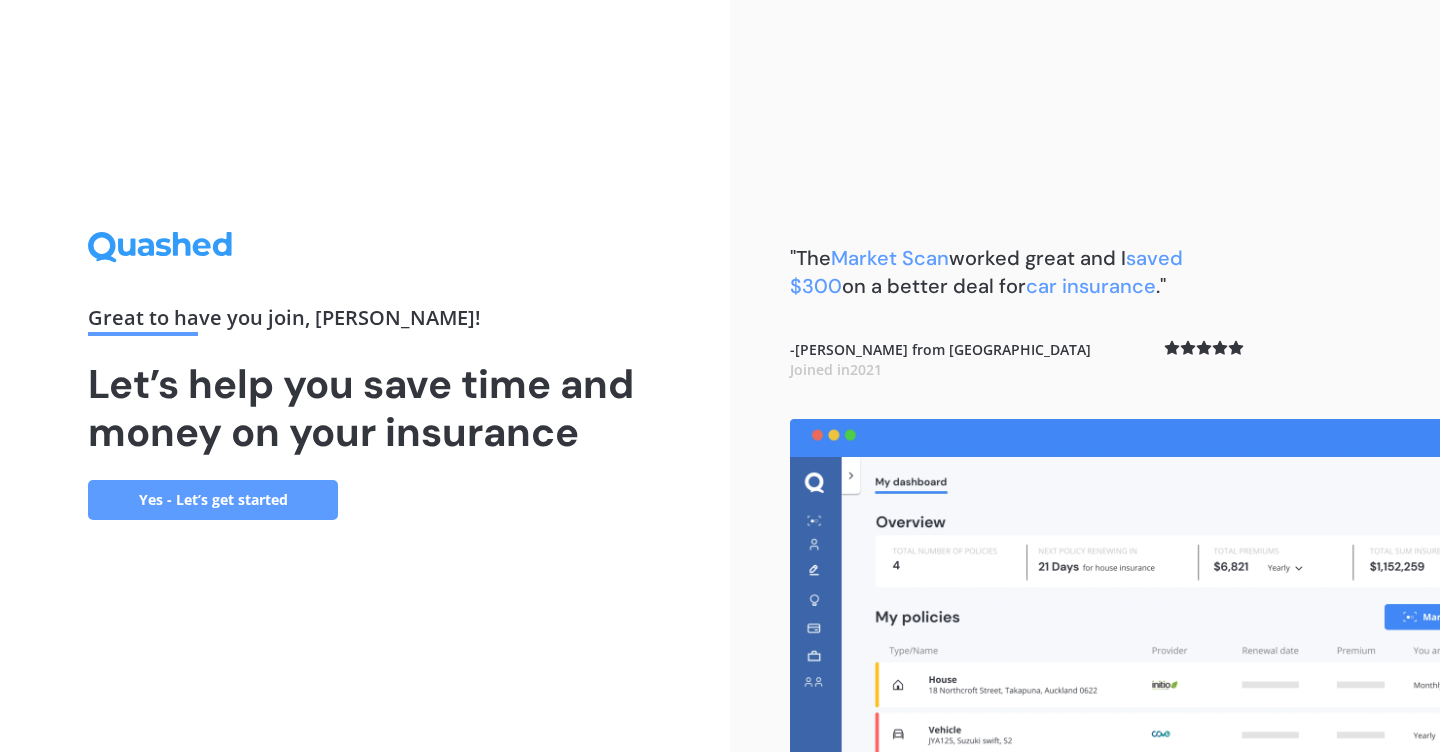 click on "Yes - Let’s get started" at bounding box center [213, 500] 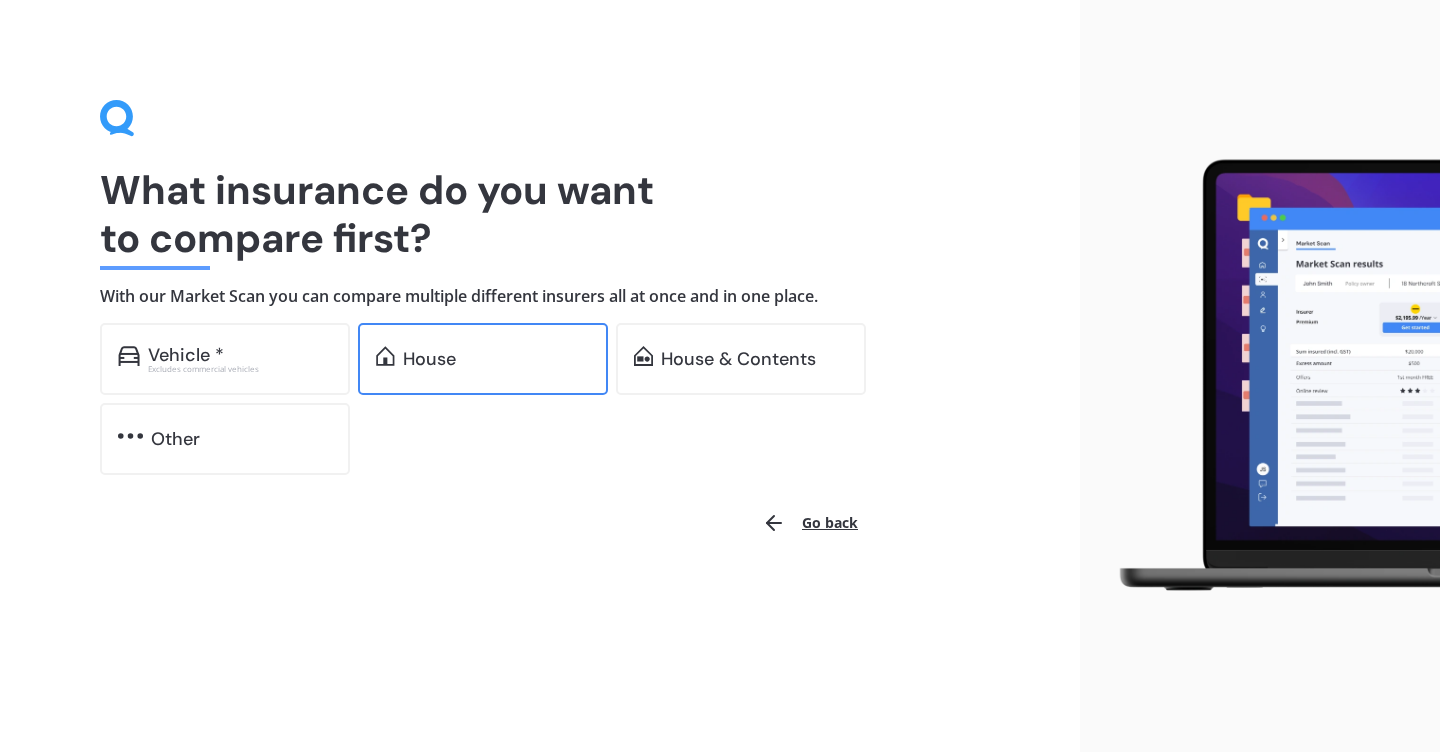 click on "House" at bounding box center (483, 359) 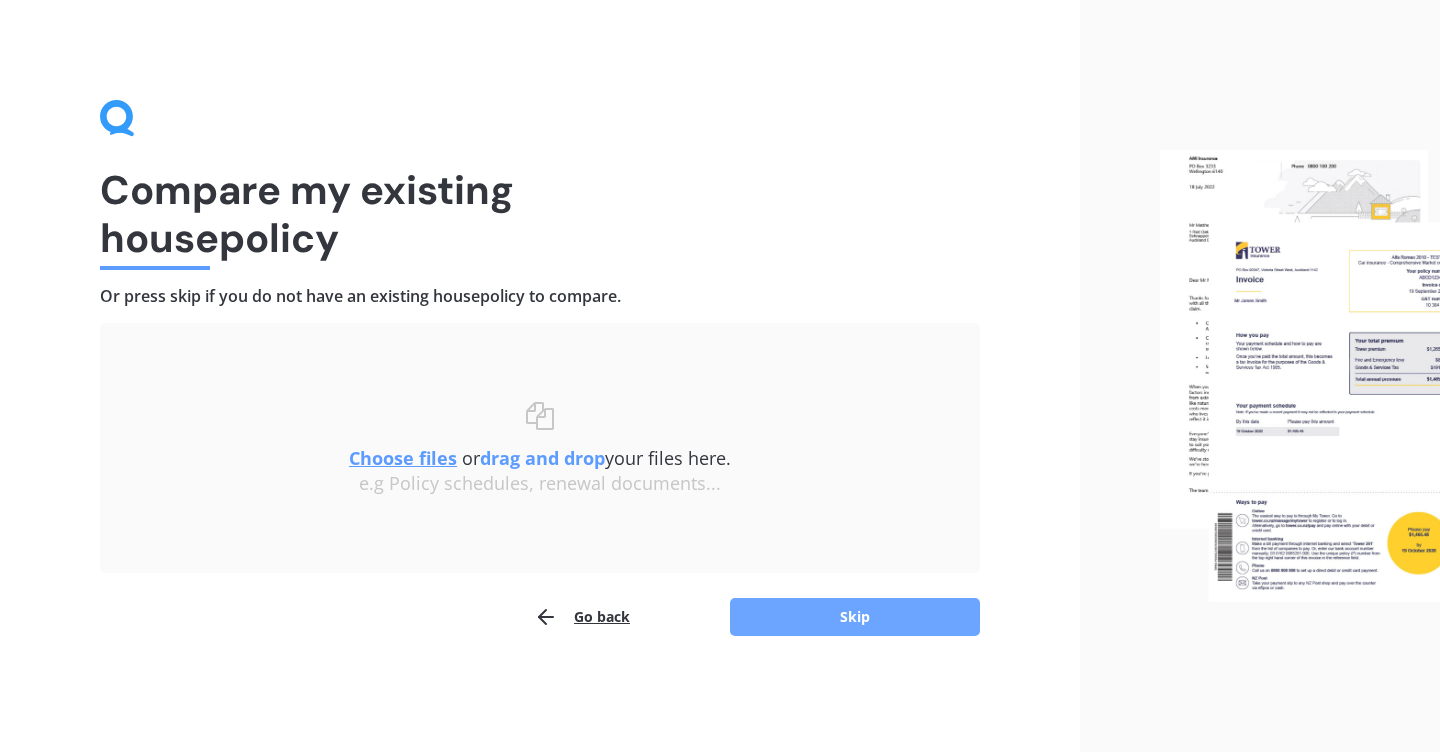 click on "Skip" at bounding box center [855, 617] 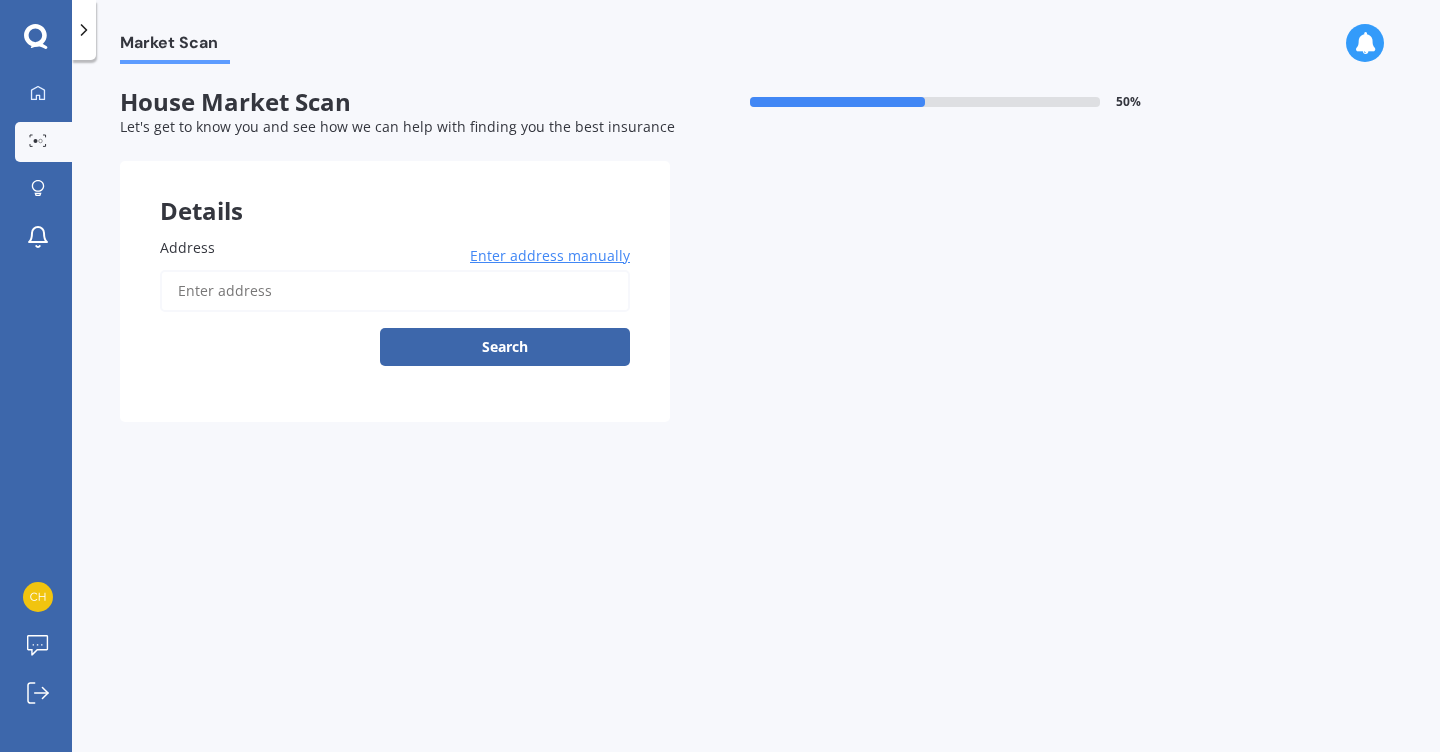 click on "Address" at bounding box center [395, 291] 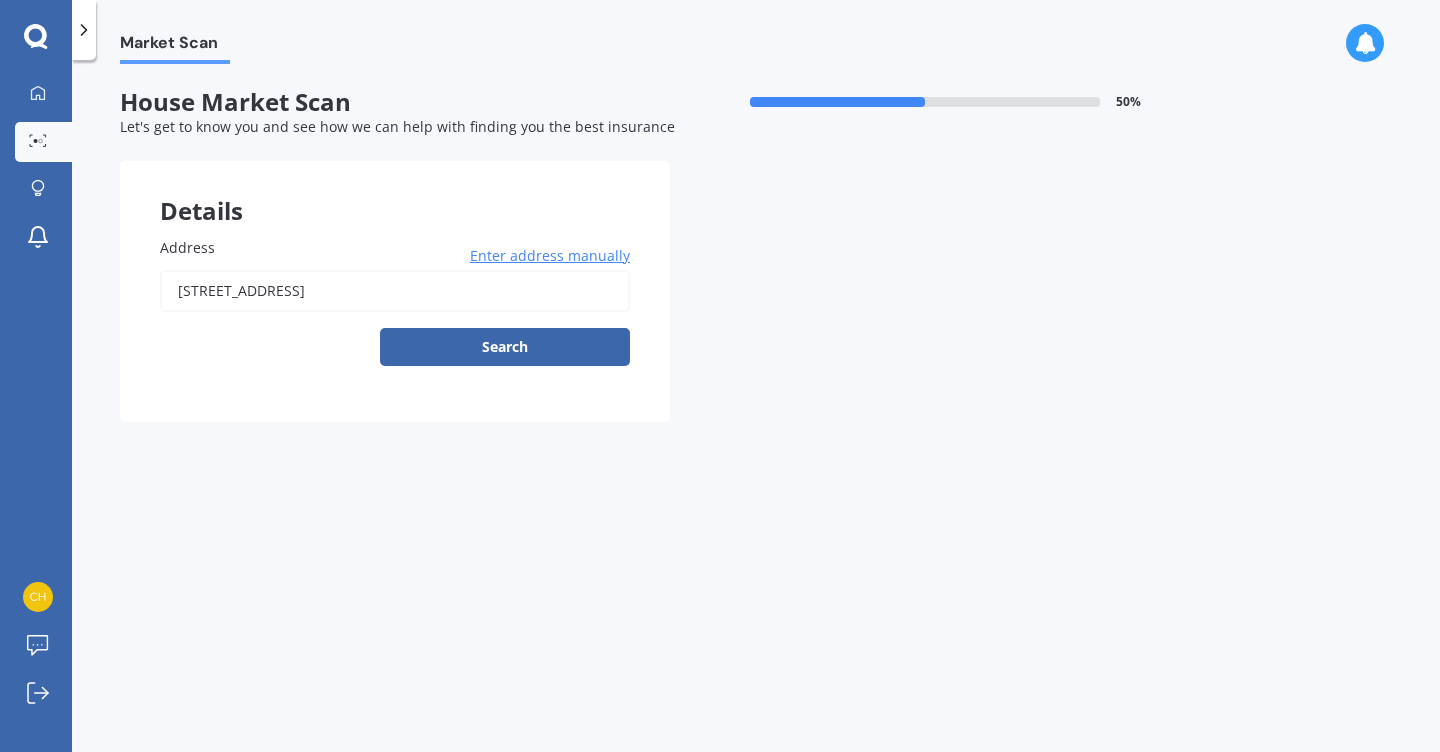 type on "[STREET_ADDRESS]" 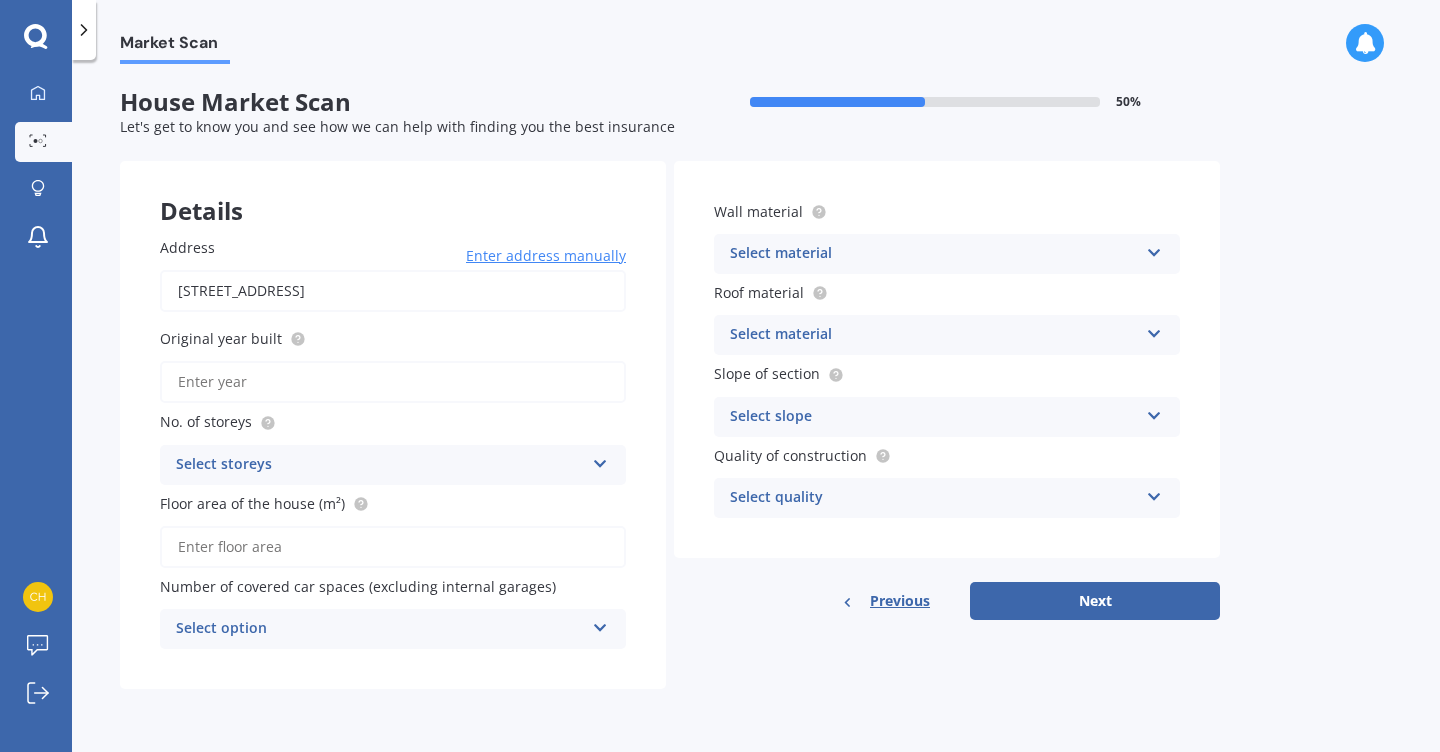 click on "Original year built" at bounding box center [393, 382] 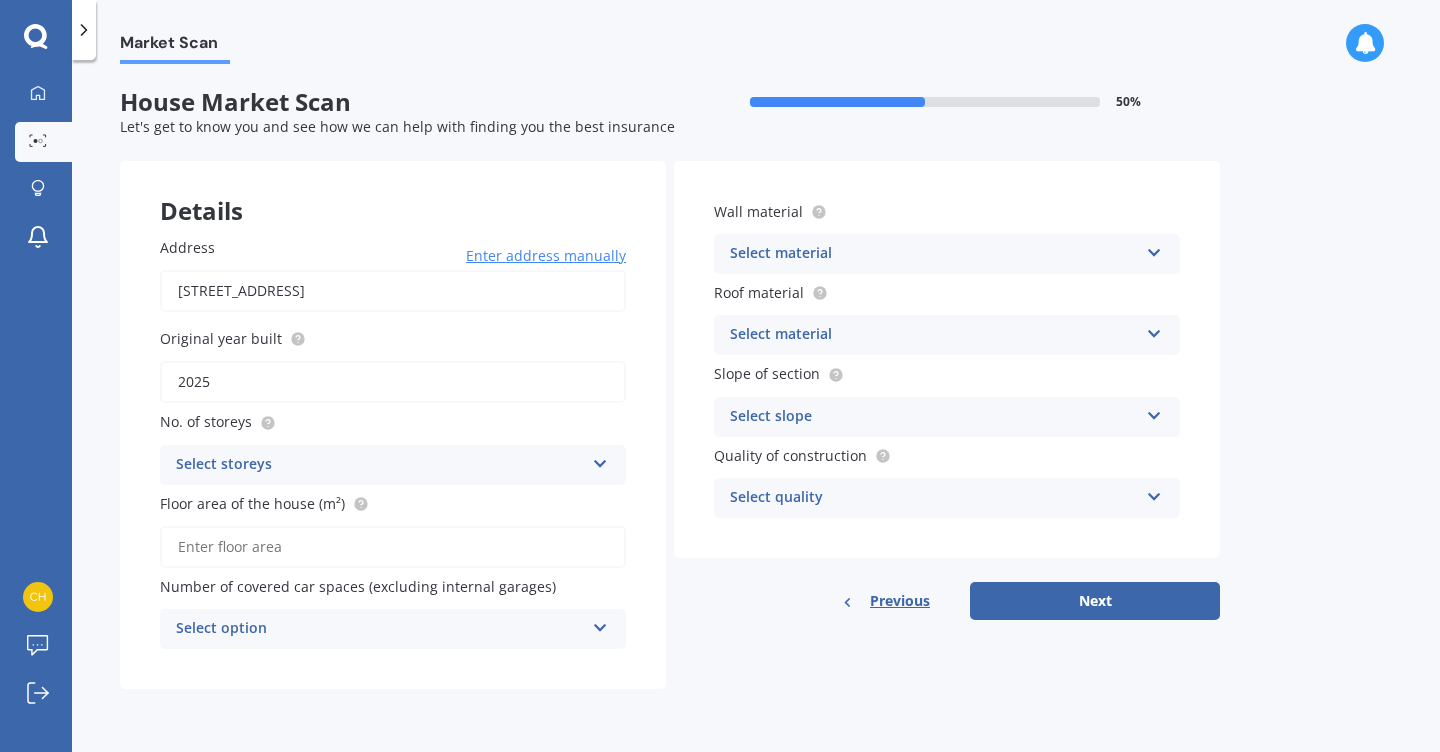 type on "2025" 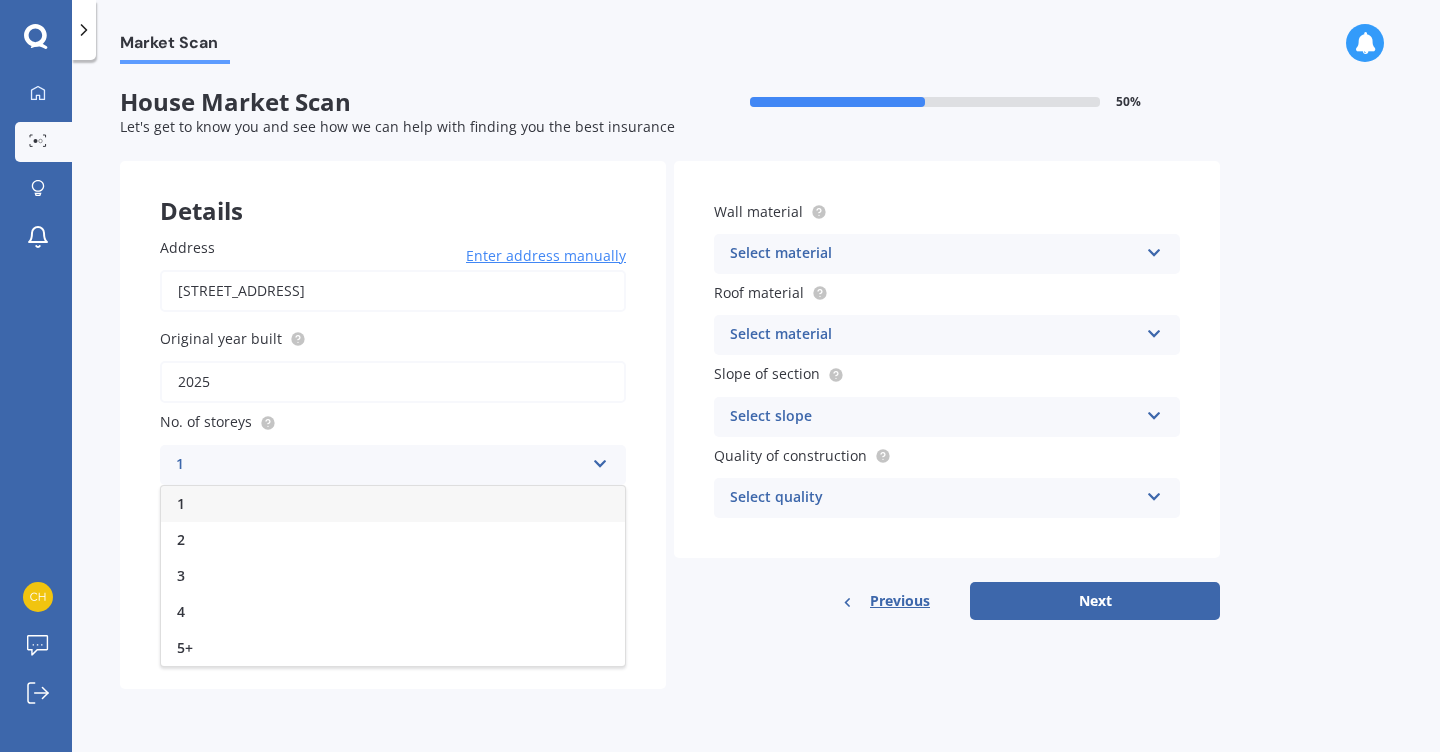 click on "1" at bounding box center (393, 504) 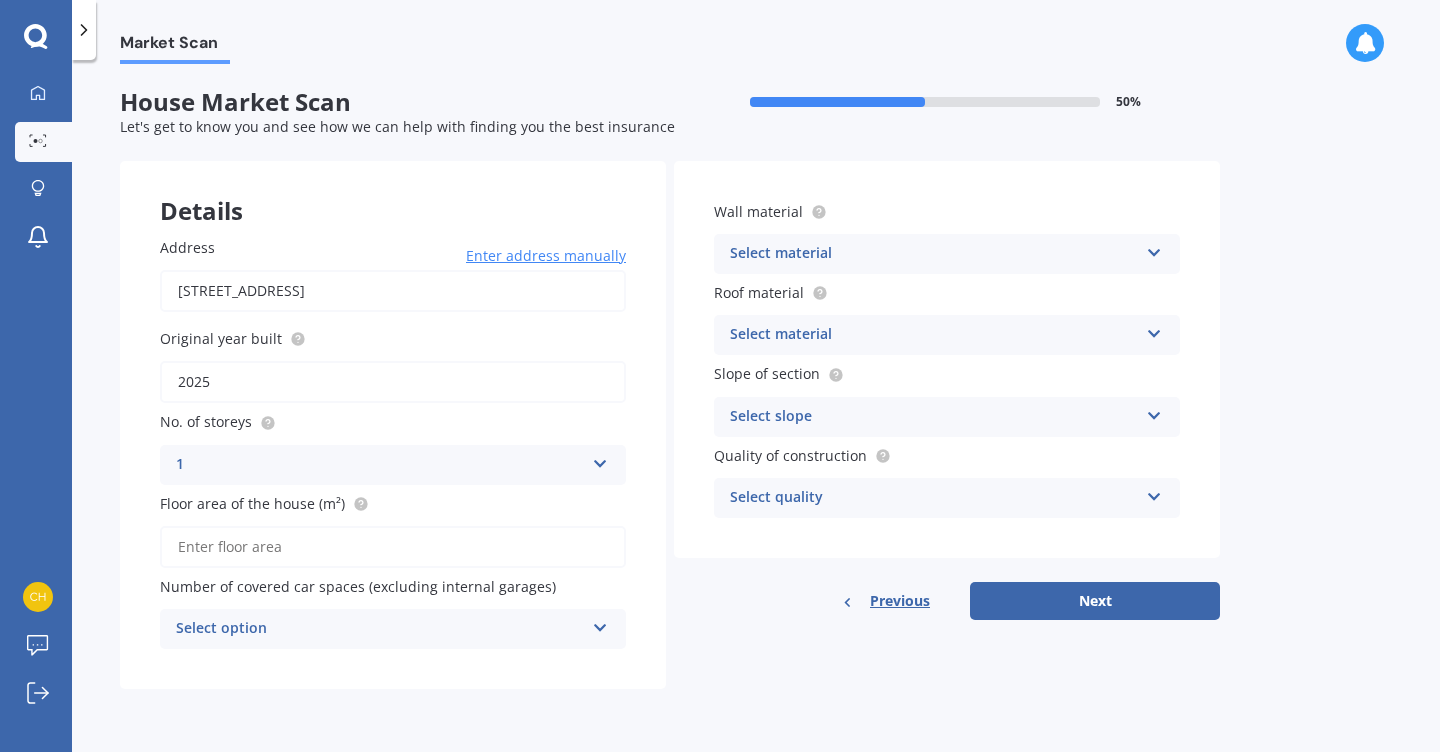 click on "Floor area of the house (m²)" at bounding box center [393, 547] 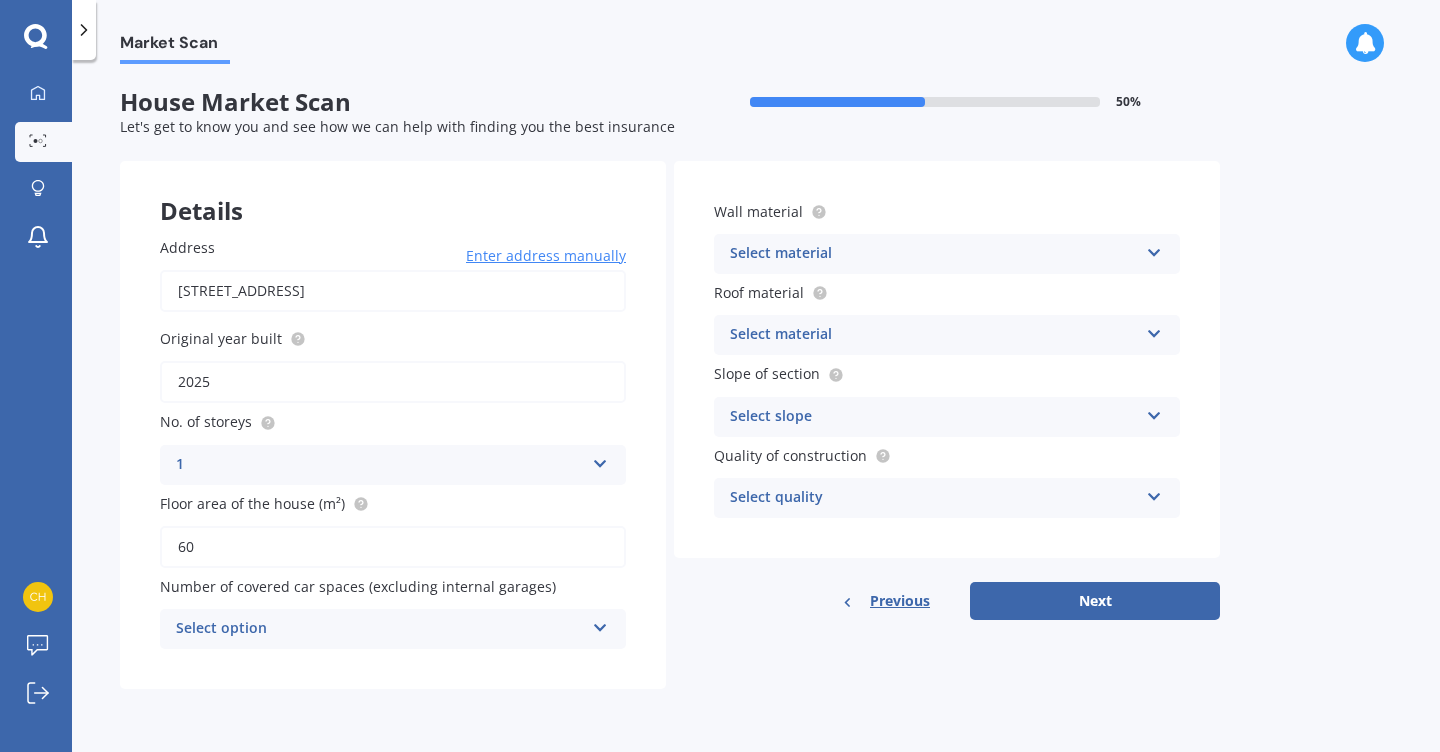 type on "60" 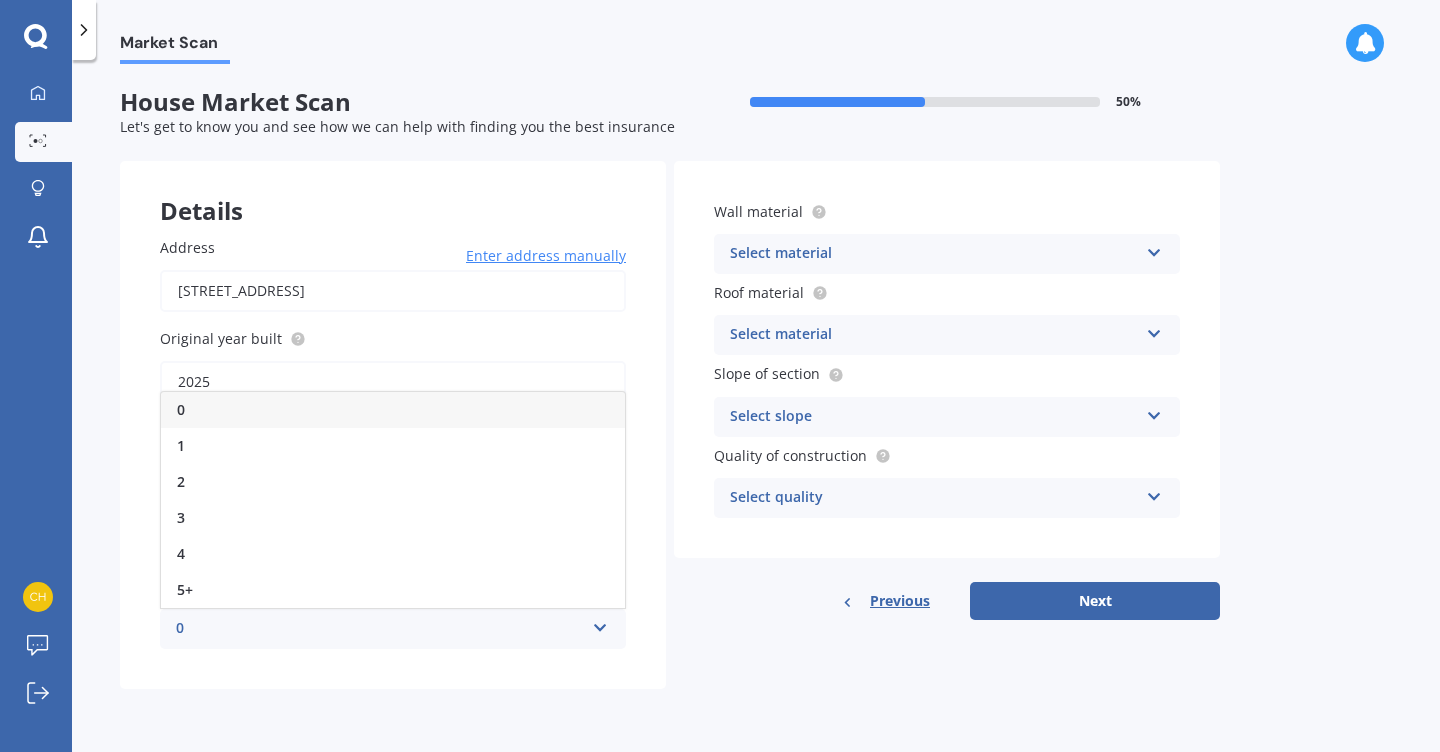 click on "0" at bounding box center (393, 410) 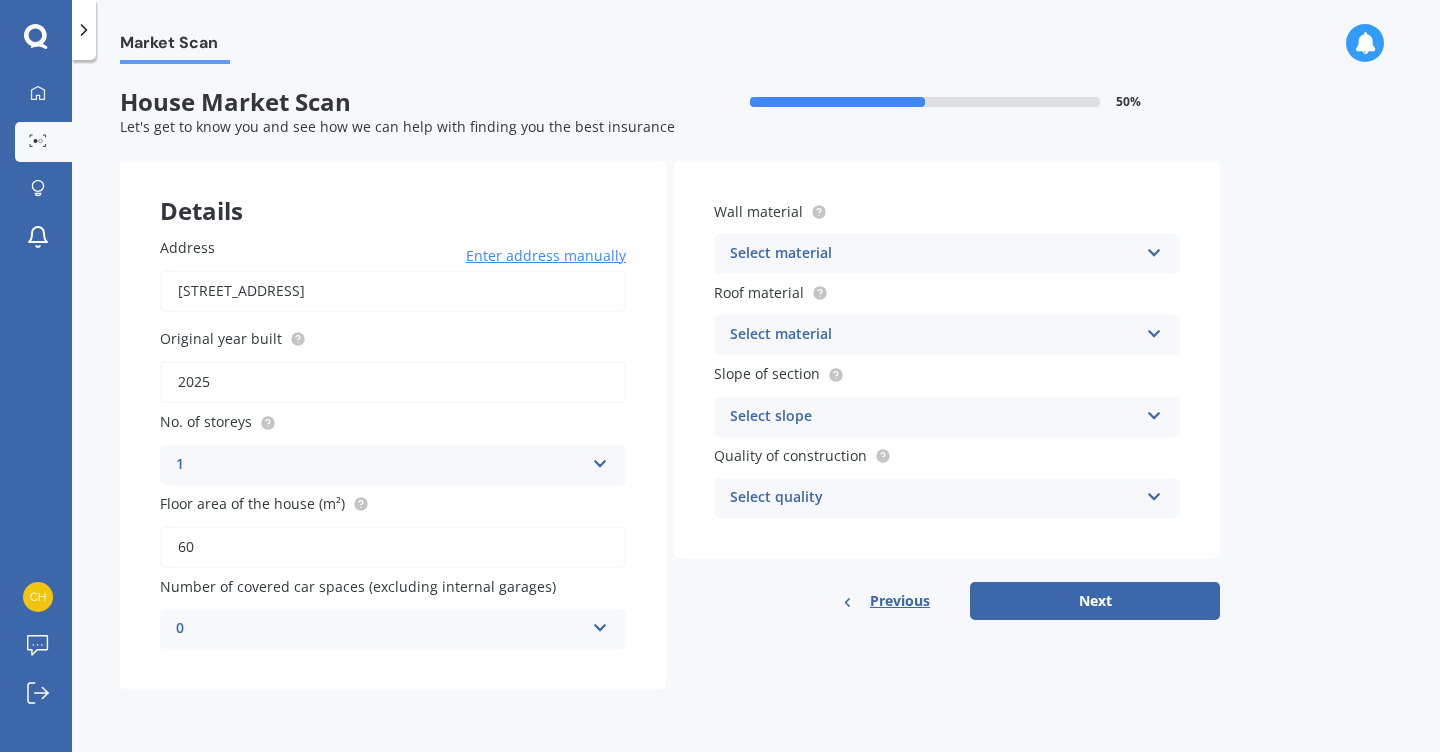 click on "Select material" at bounding box center [934, 254] 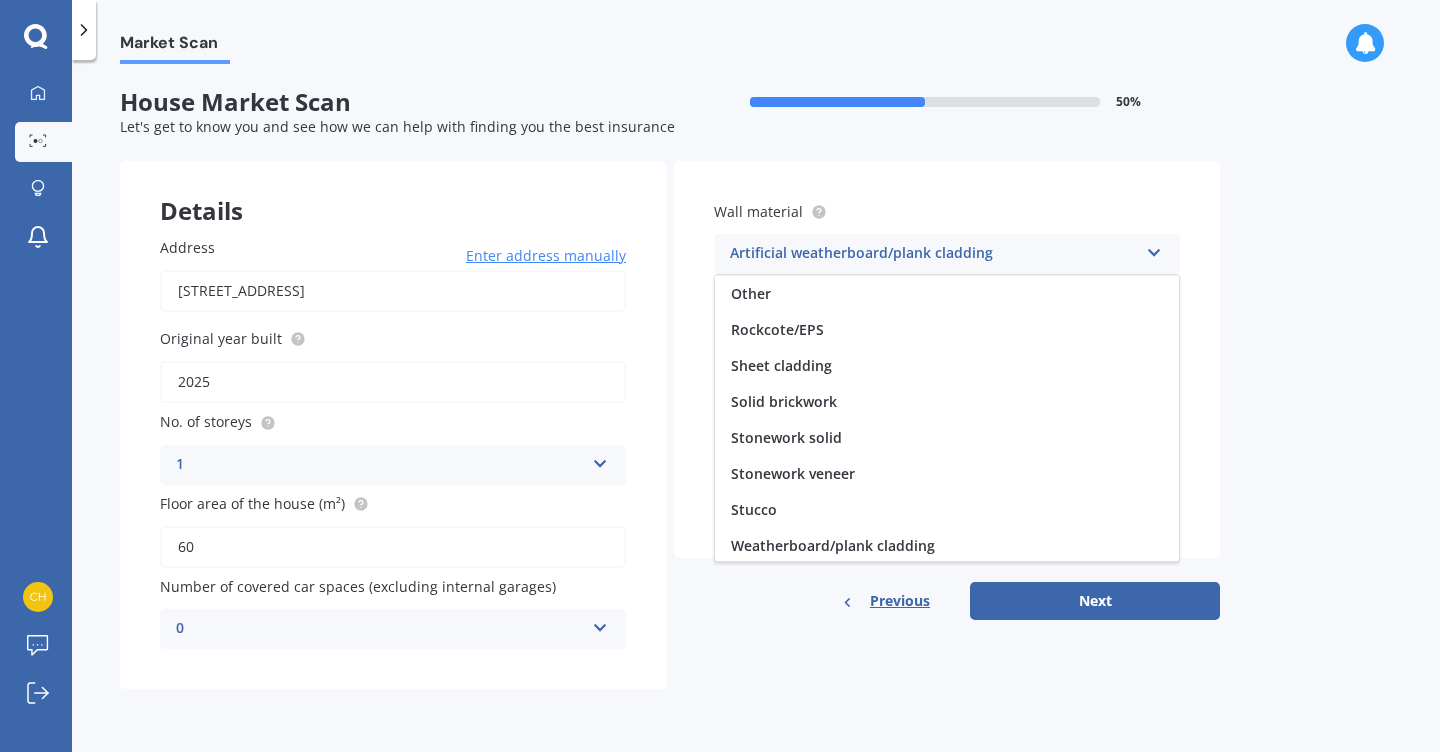 scroll, scrollTop: 182, scrollLeft: 0, axis: vertical 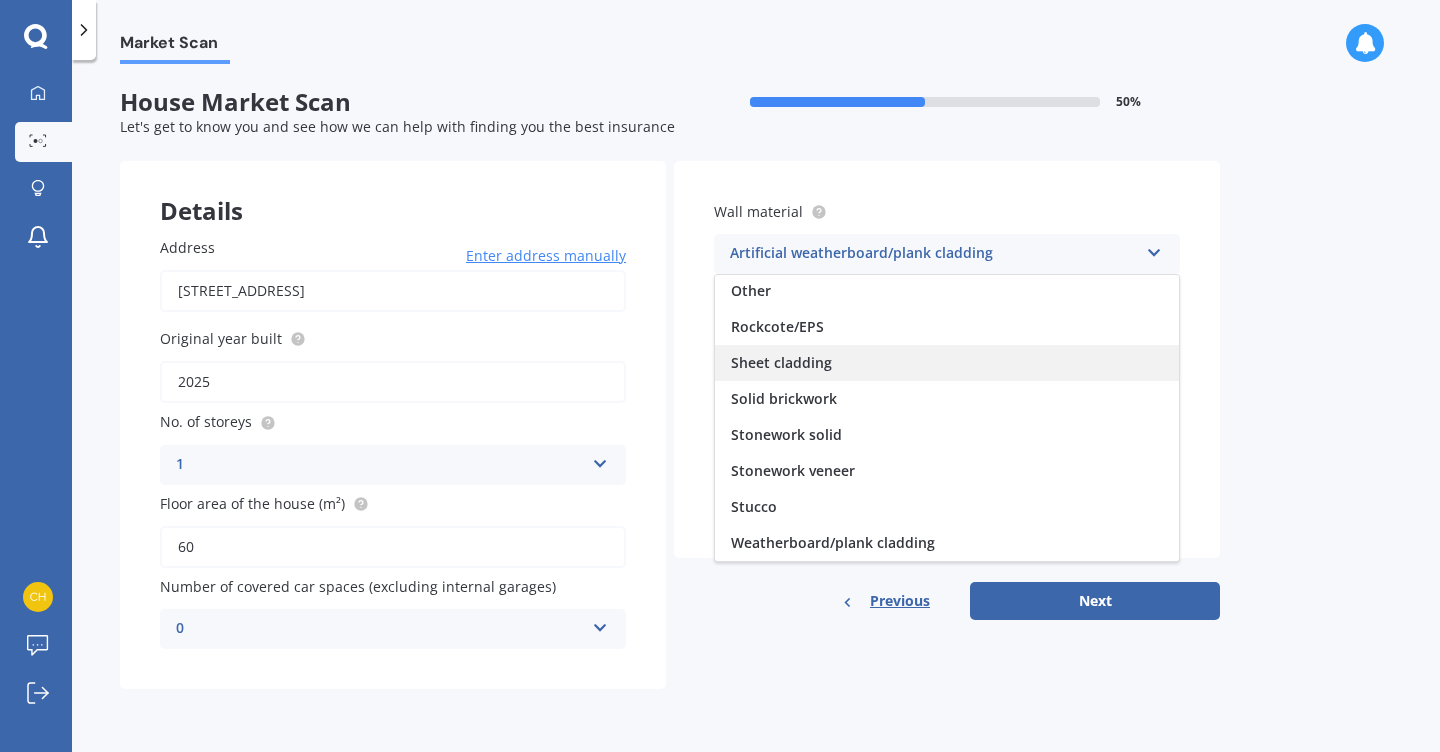 click on "Sheet cladding" at bounding box center (947, 363) 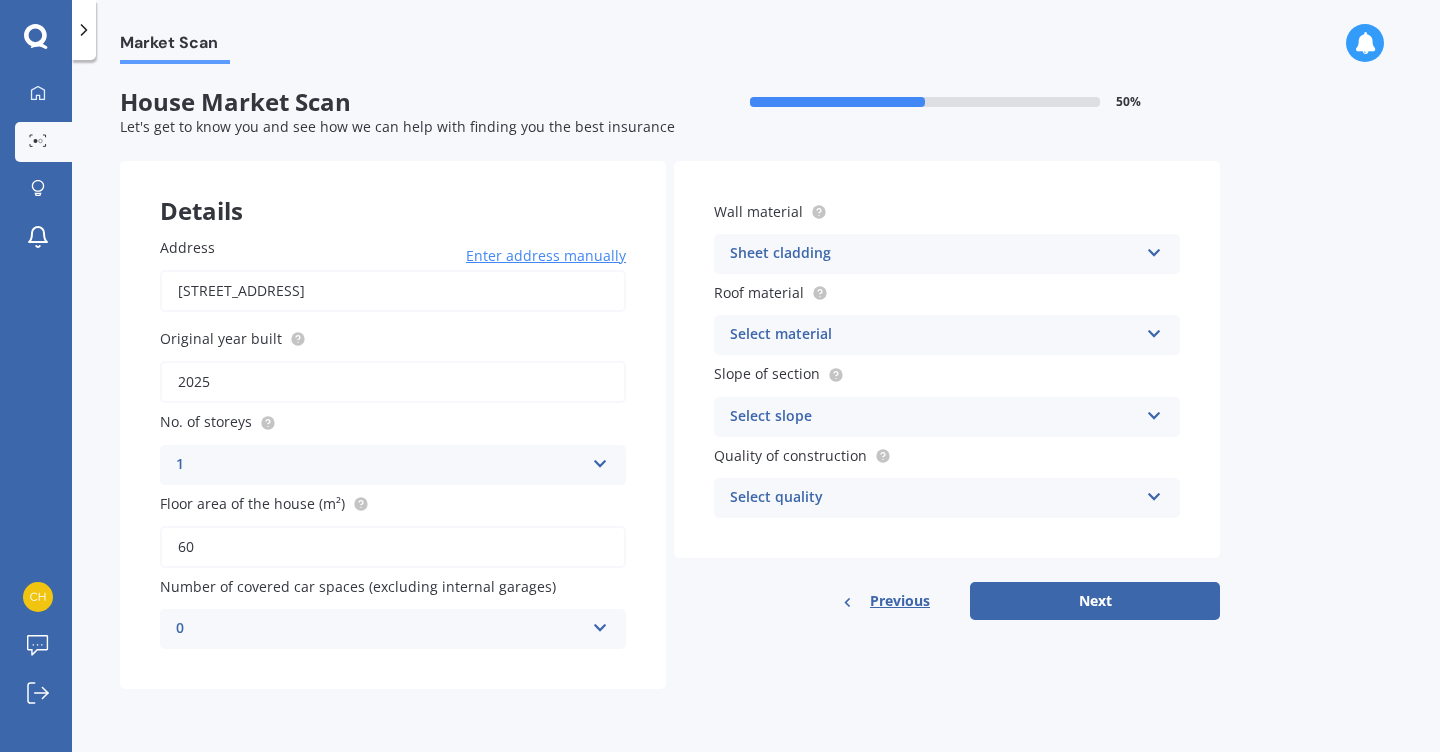 click on "Select material" at bounding box center [934, 335] 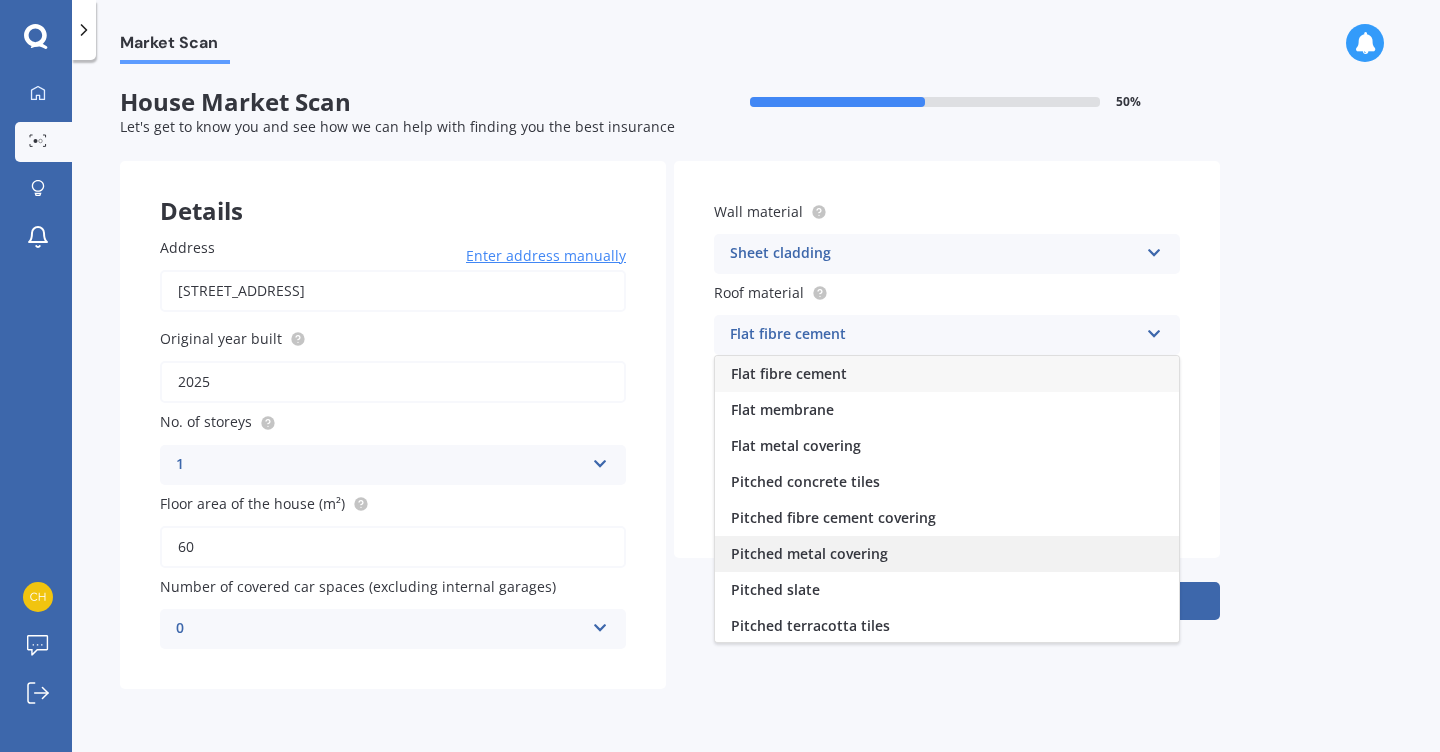 click on "Pitched metal covering" at bounding box center [809, 553] 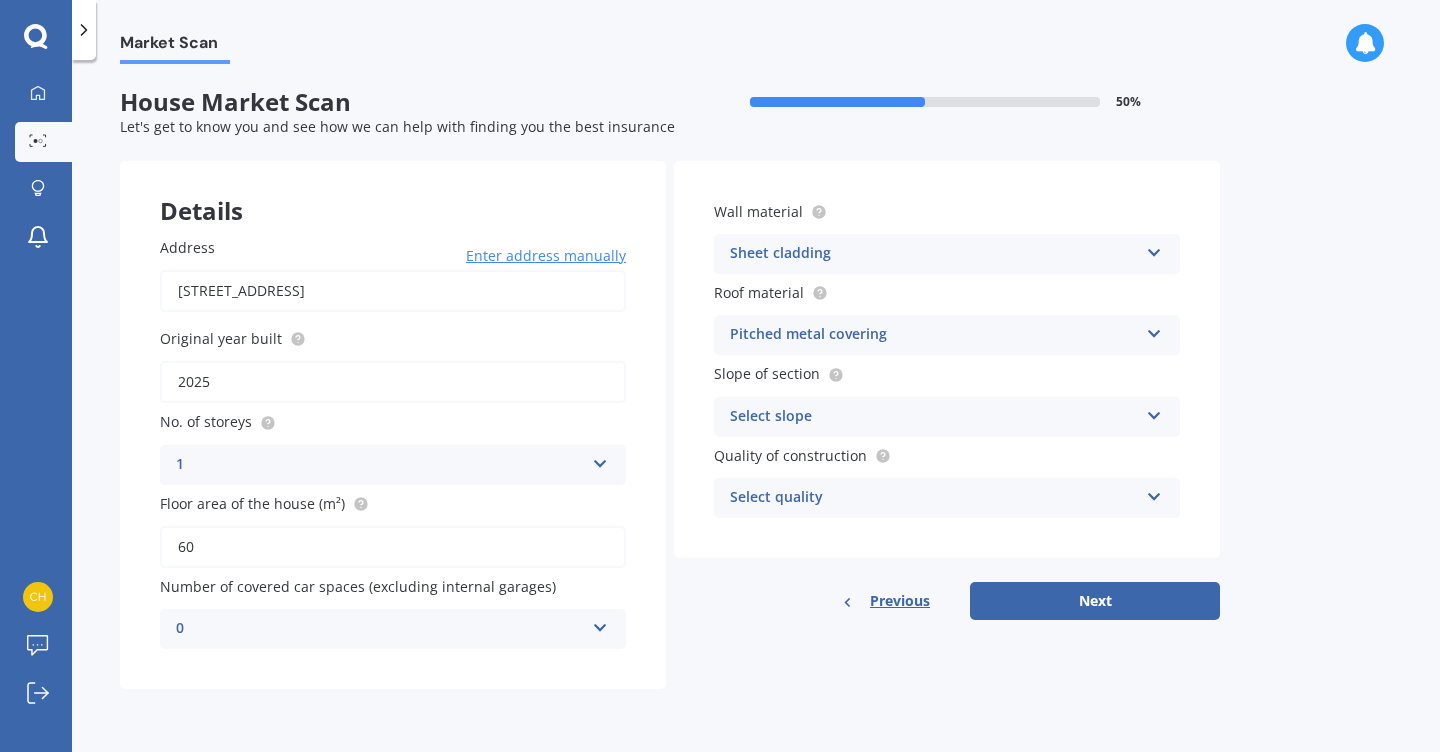 click on "Select slope" at bounding box center [934, 417] 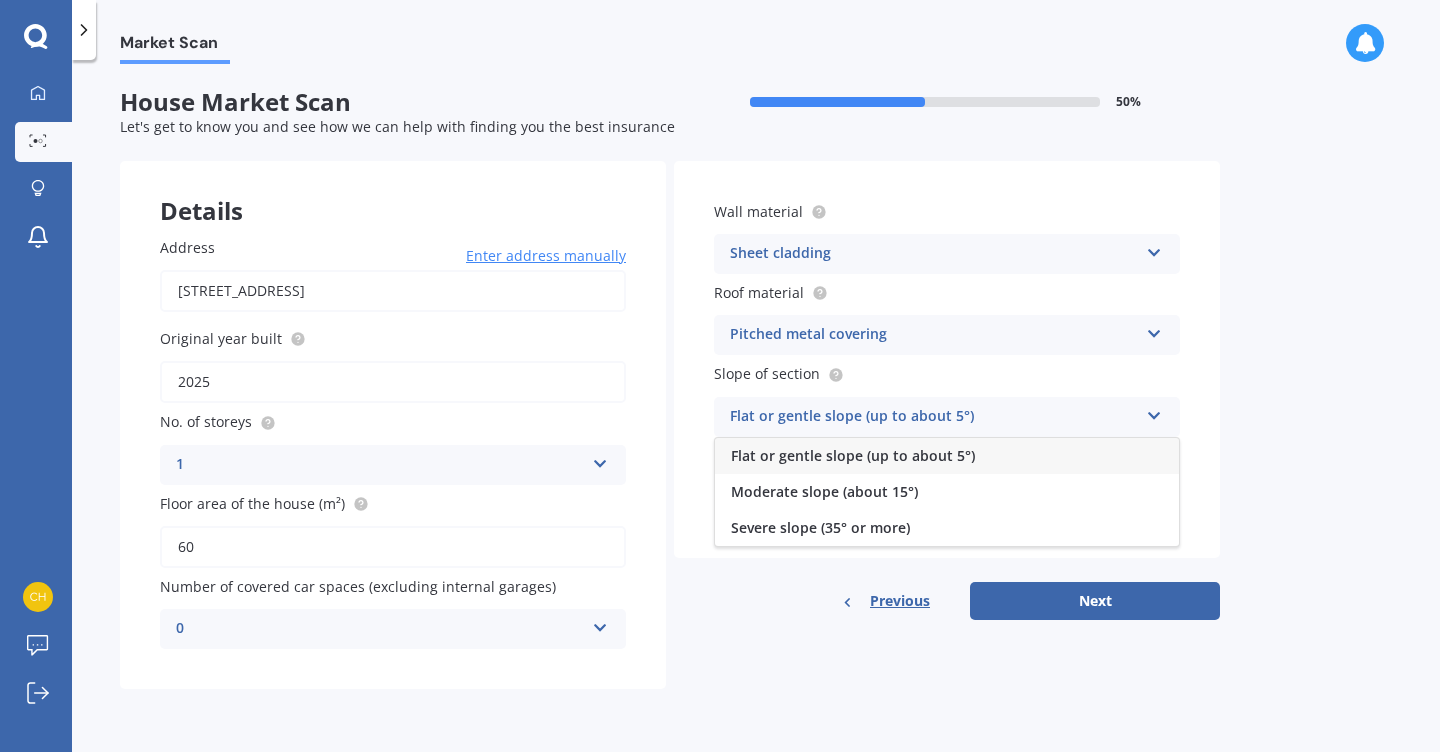 click on "Flat or gentle slope (up to about 5°)" at bounding box center [947, 456] 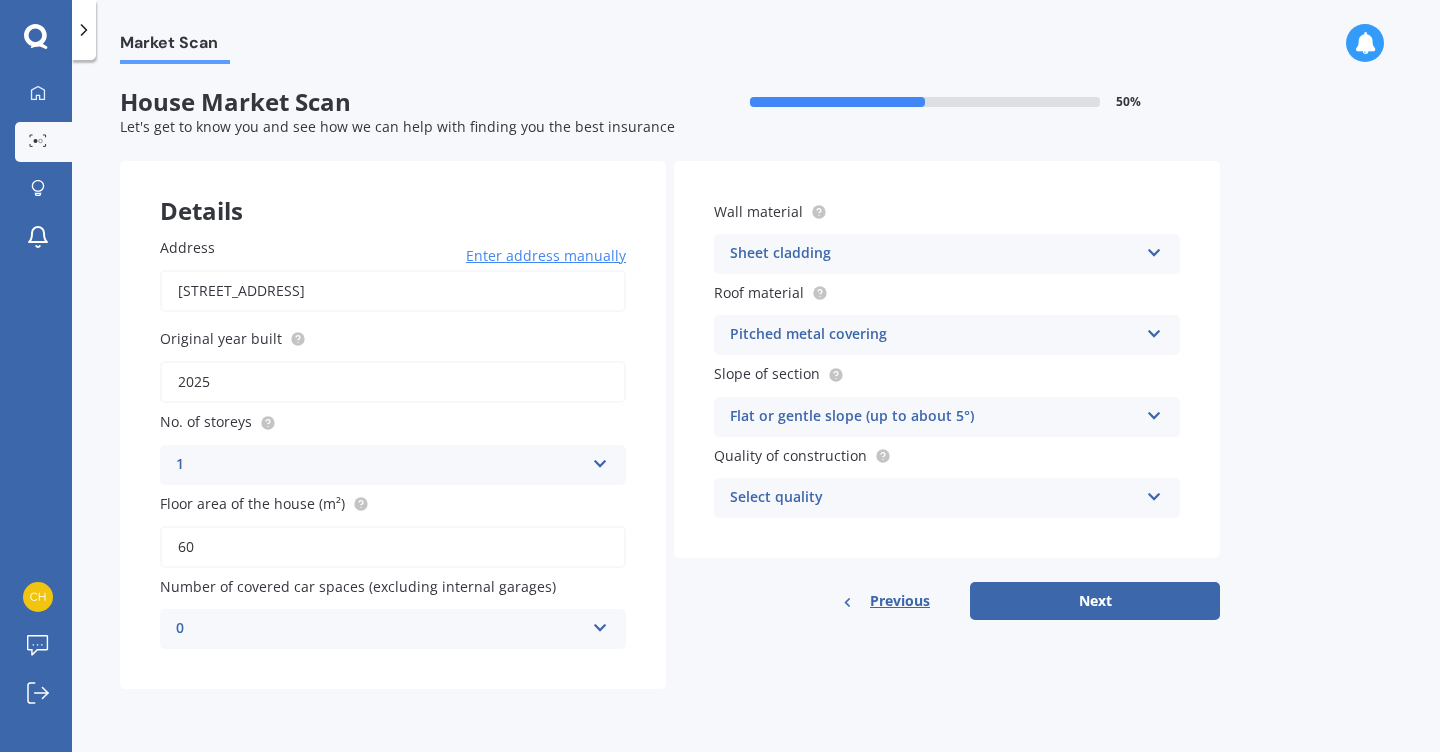 click on "Select quality" at bounding box center [934, 498] 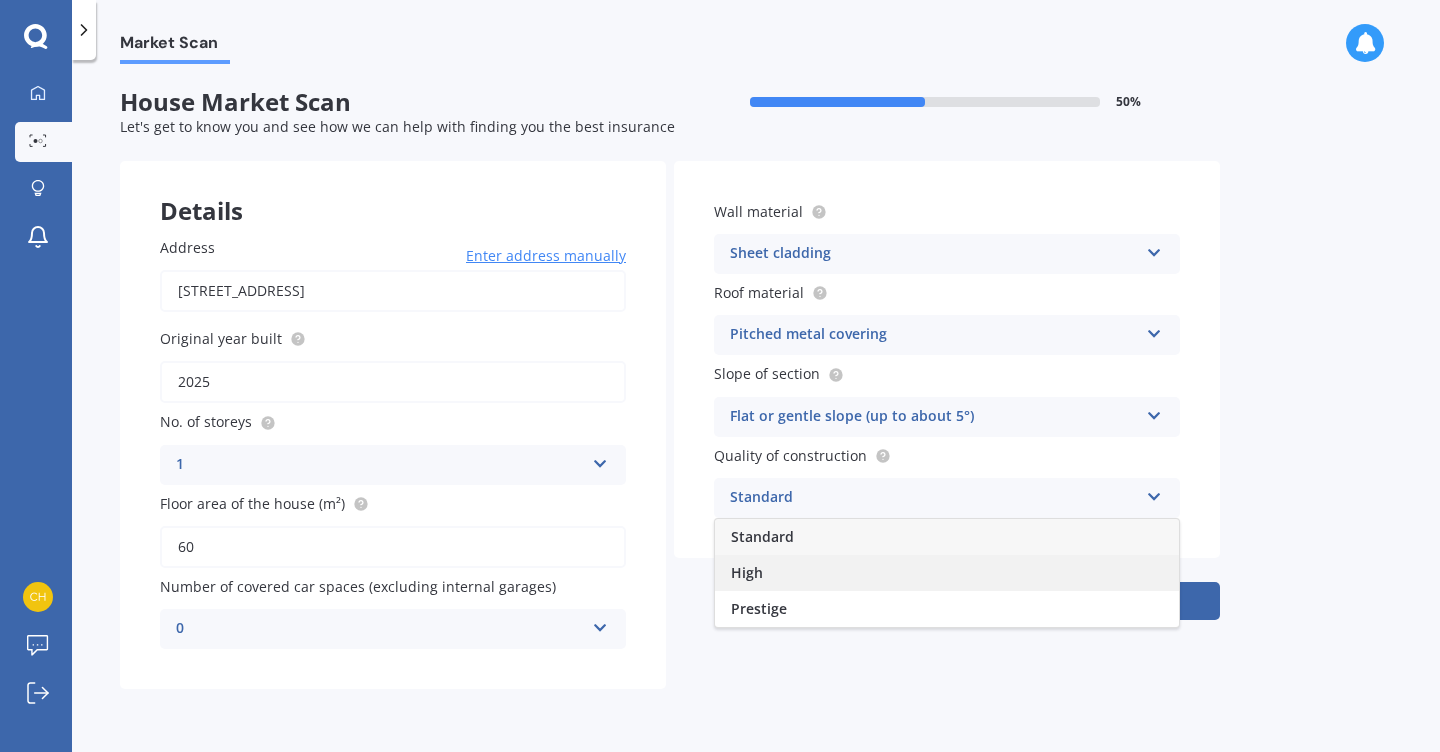 click on "High" at bounding box center [947, 573] 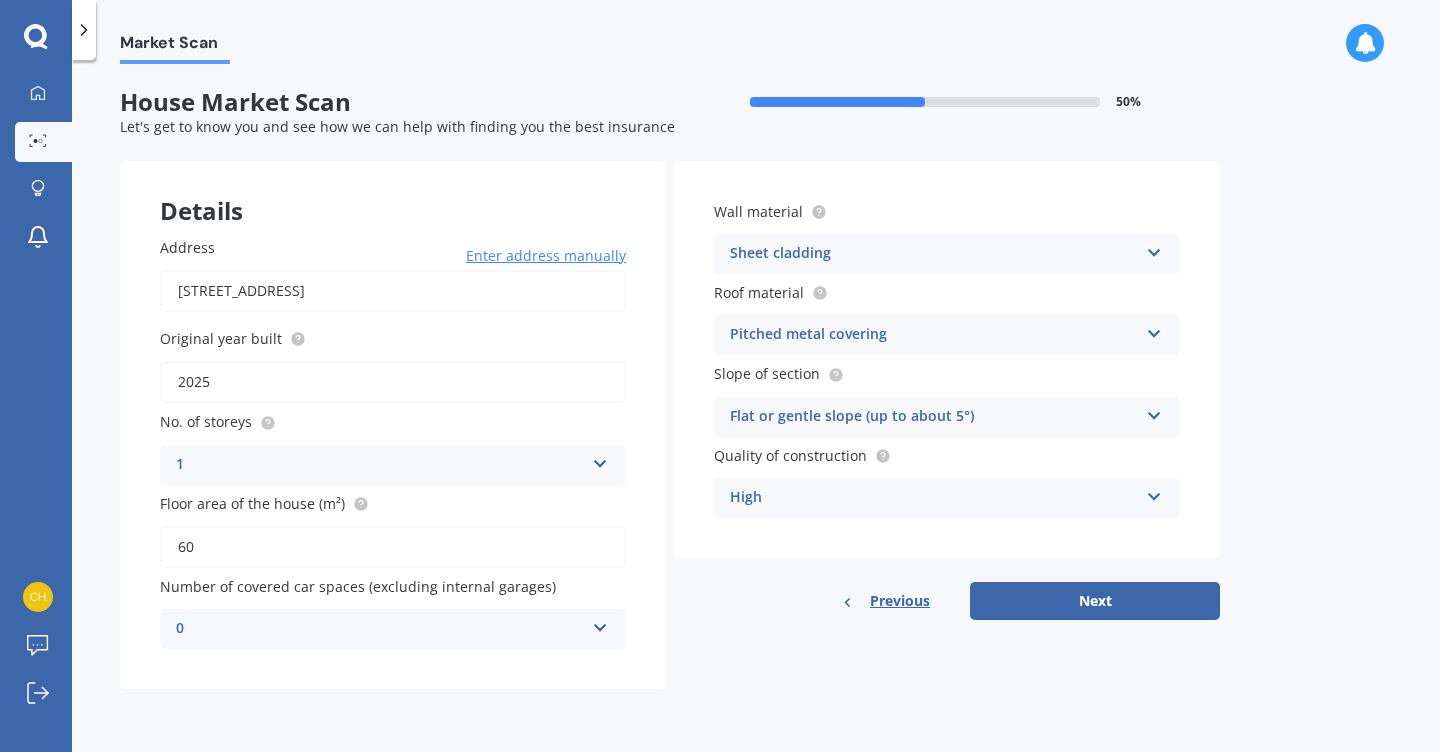 click on "Flat or gentle slope (up to about 5°)" at bounding box center [934, 417] 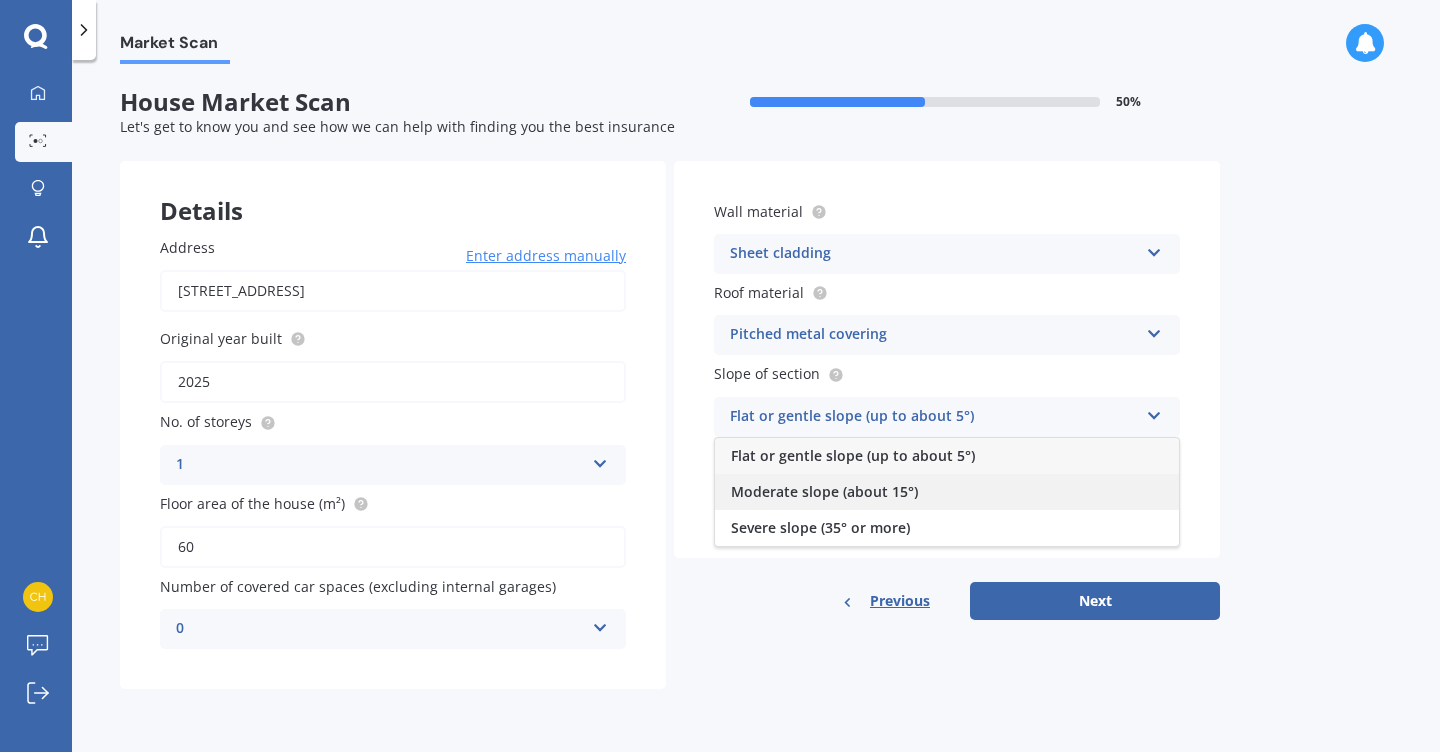 click on "Moderate slope (about 15°)" at bounding box center (824, 491) 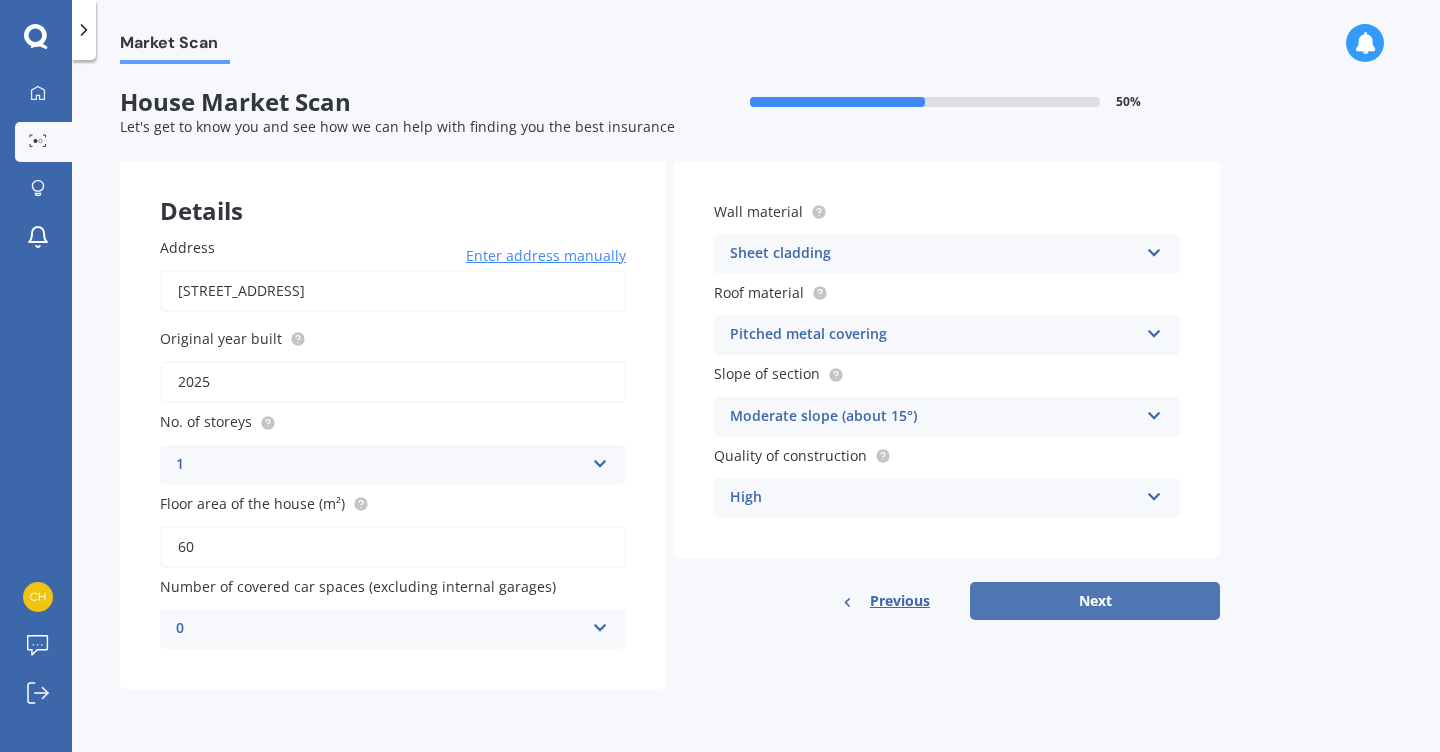 click on "Next" at bounding box center (1095, 601) 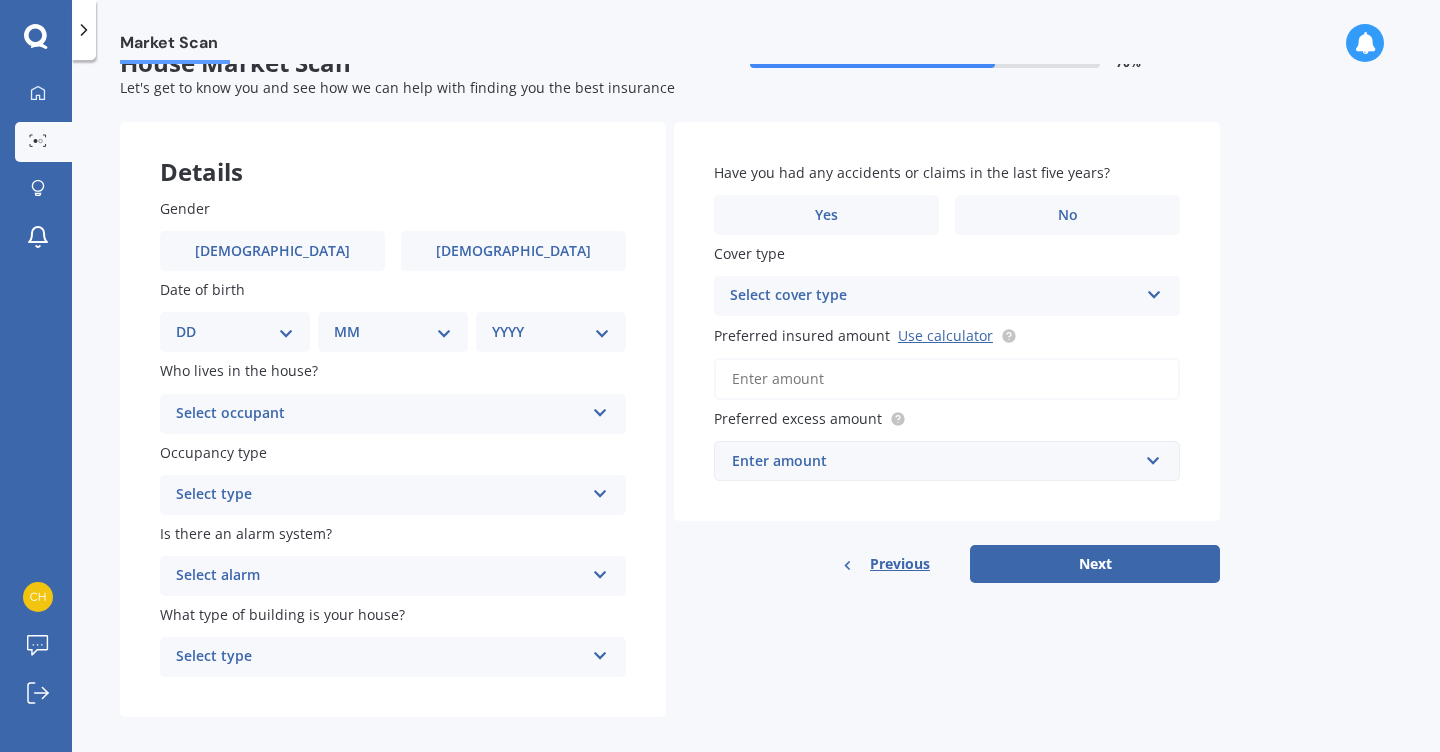 scroll, scrollTop: 59, scrollLeft: 0, axis: vertical 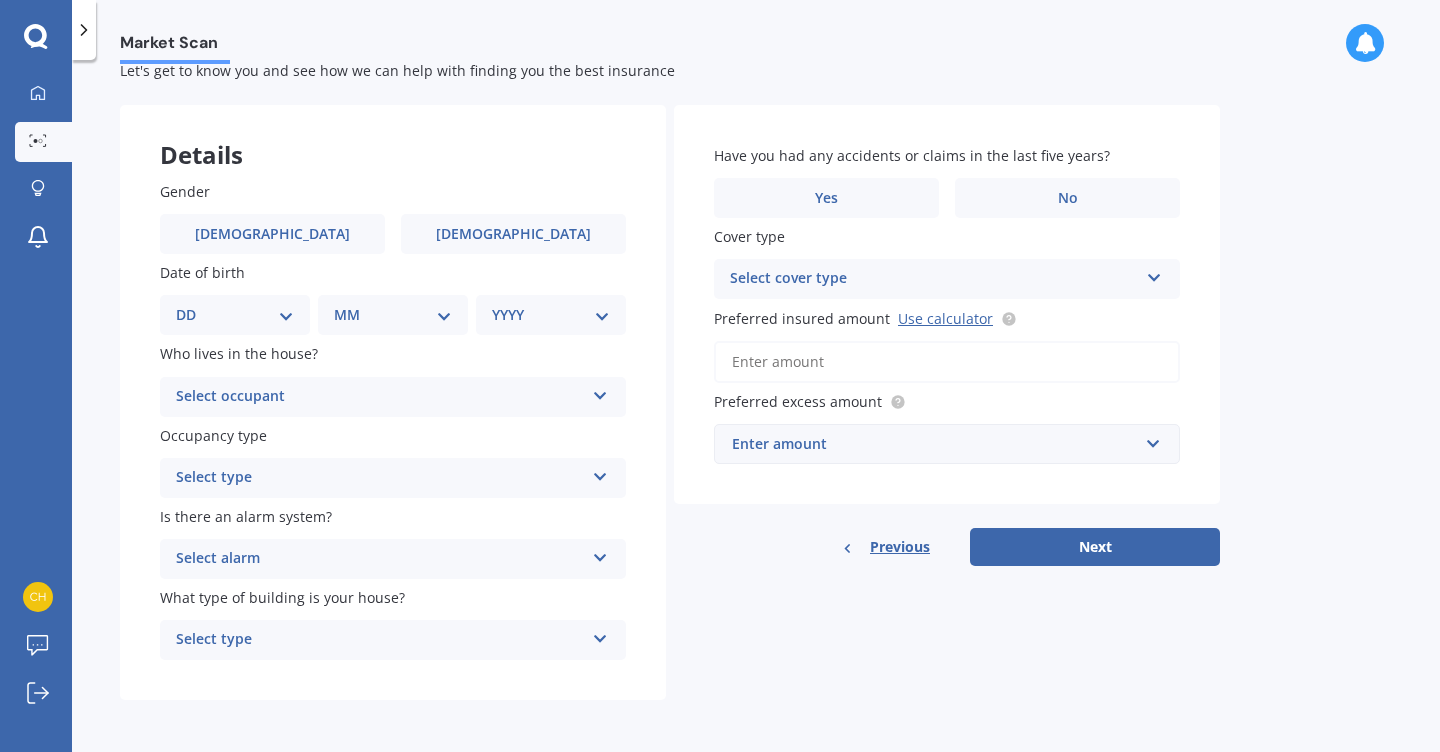 click on "Select occupant" at bounding box center [380, 397] 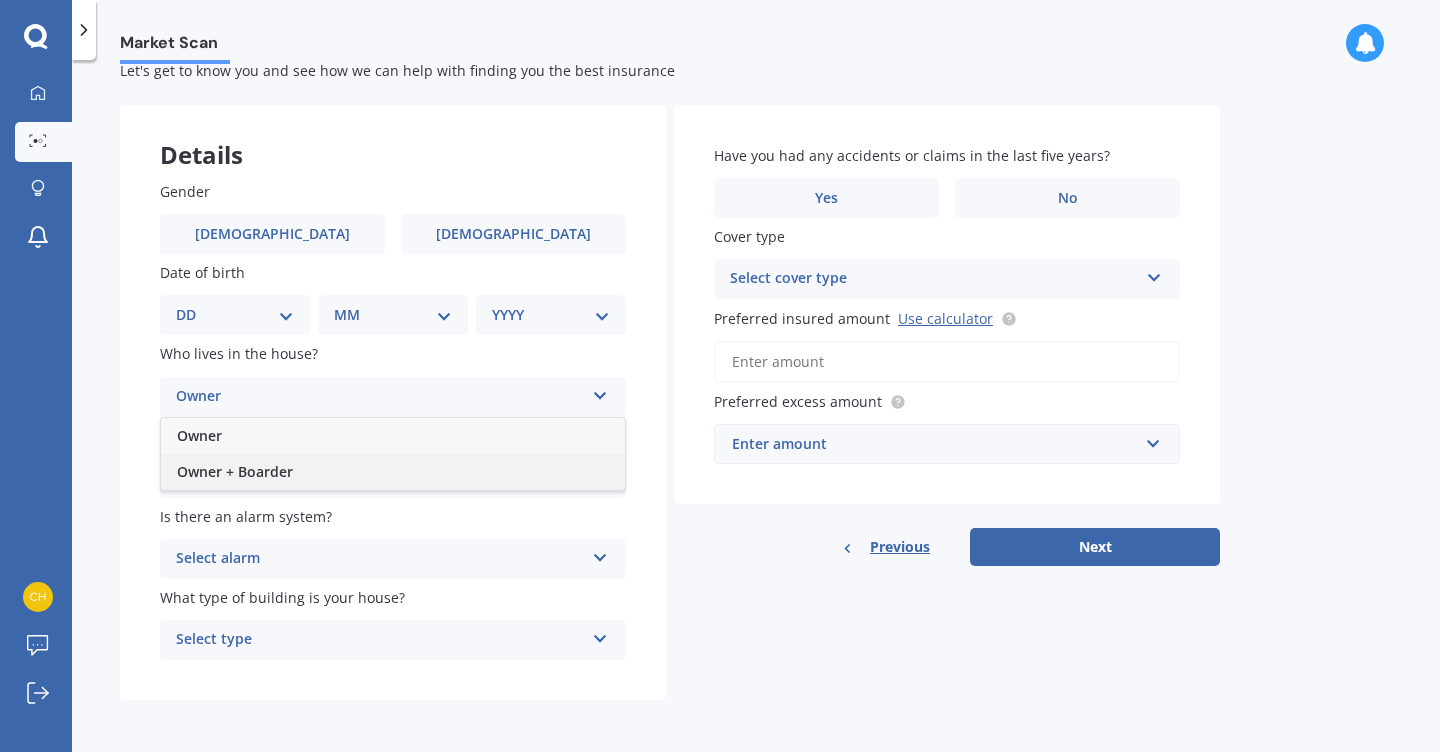 click on "Owner + Boarder" at bounding box center [393, 472] 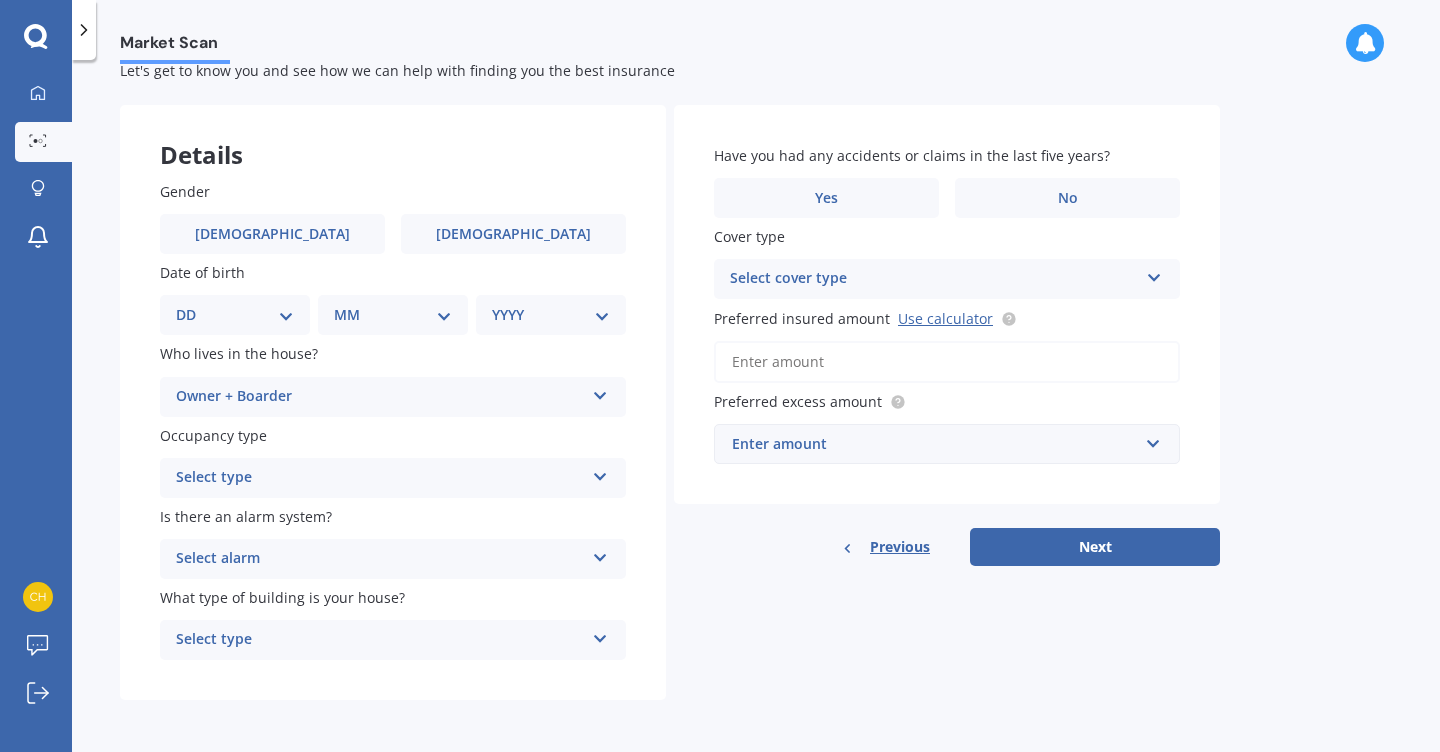 click on "Select type" at bounding box center (380, 478) 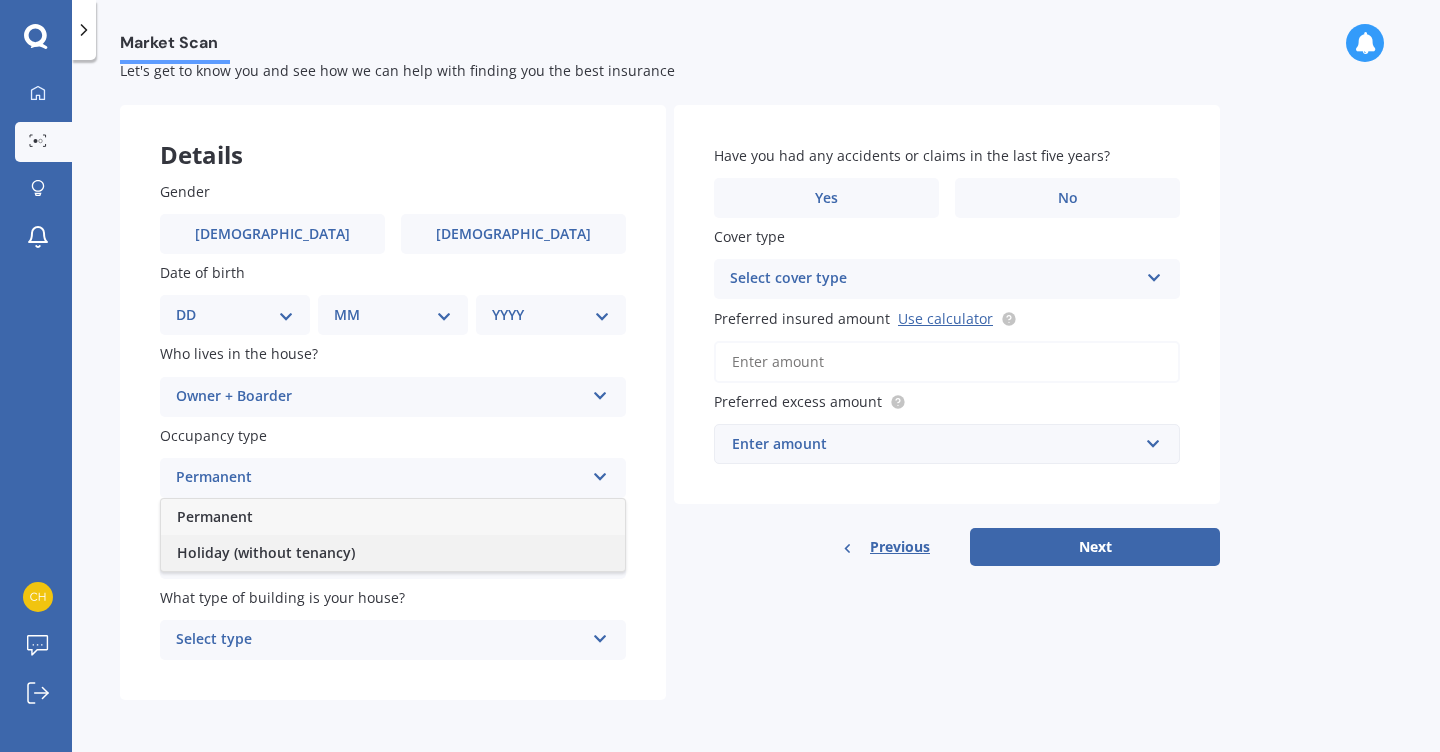 click on "Holiday (without tenancy)" at bounding box center [393, 553] 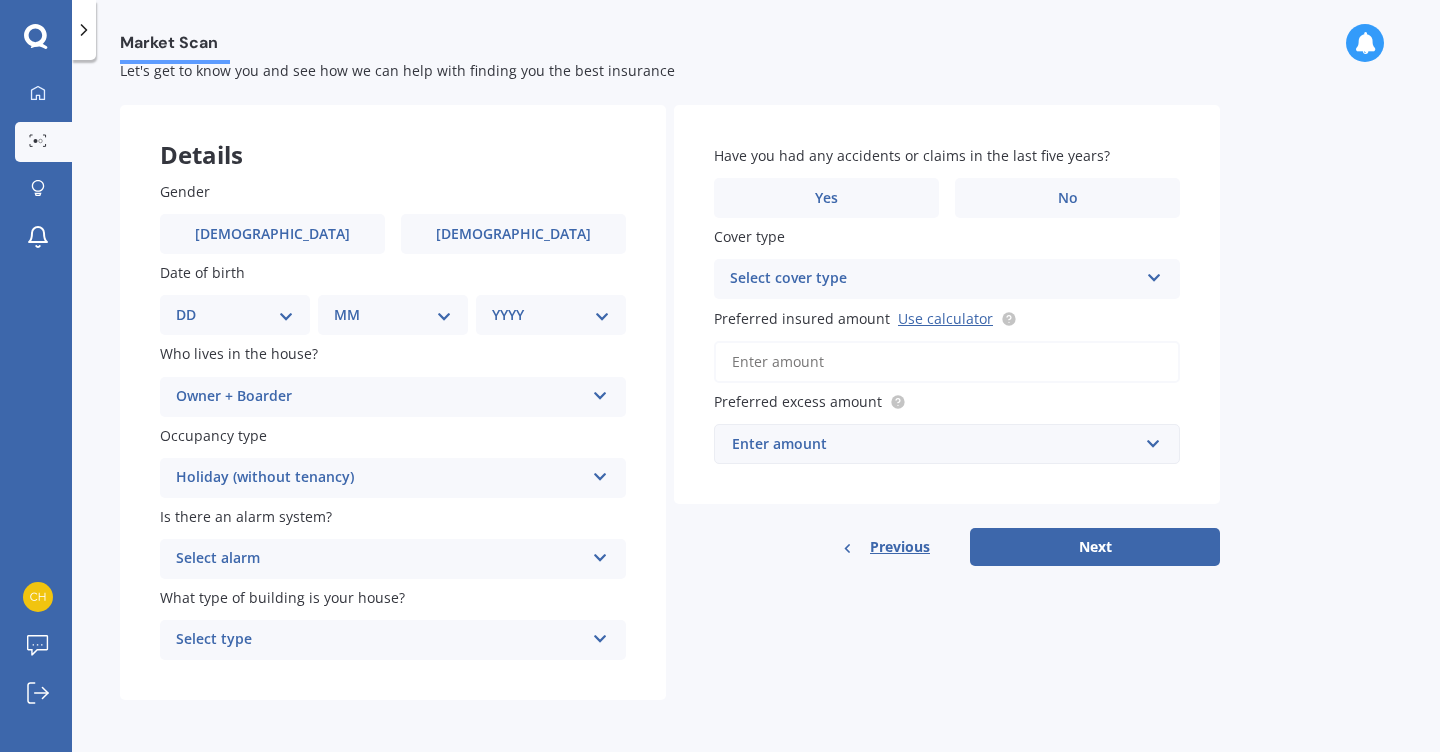 click on "Select alarm" at bounding box center [380, 559] 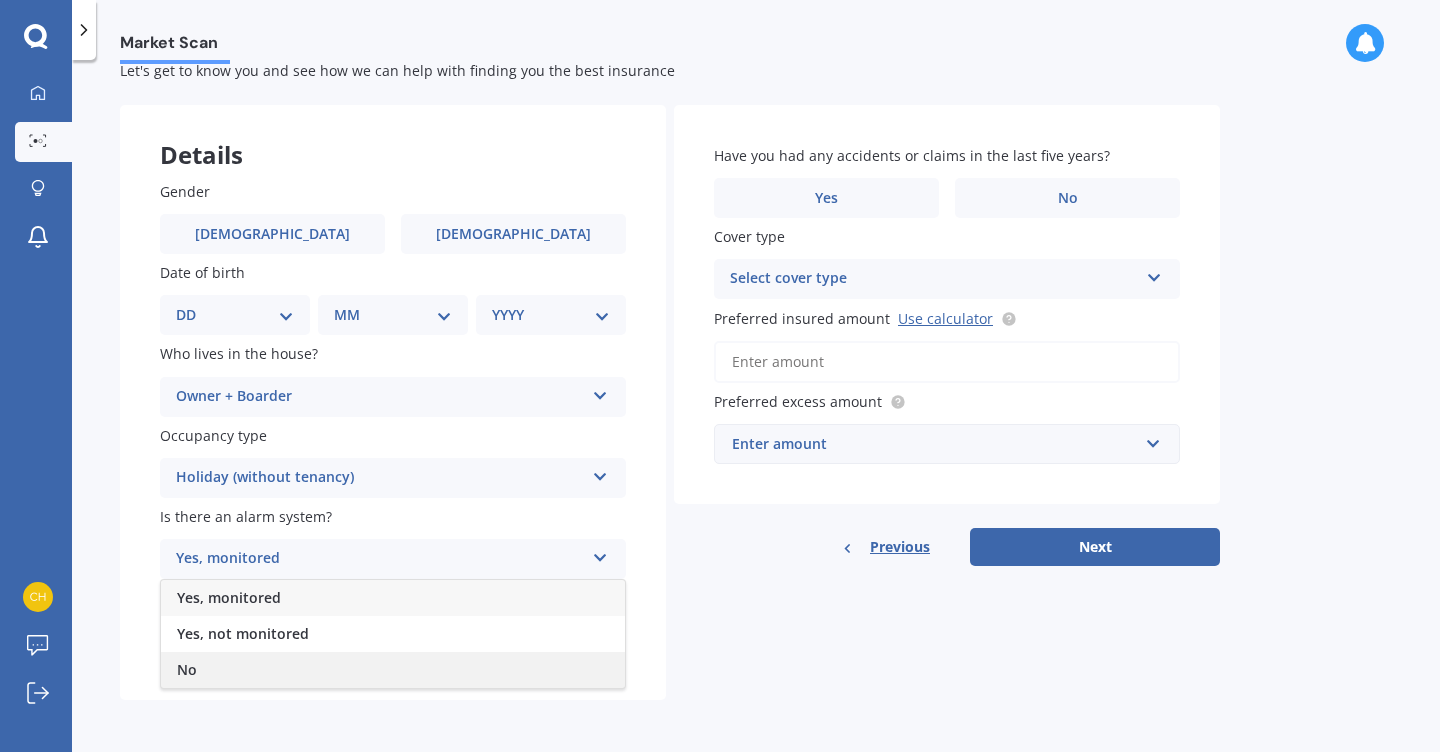 click on "No" at bounding box center [393, 670] 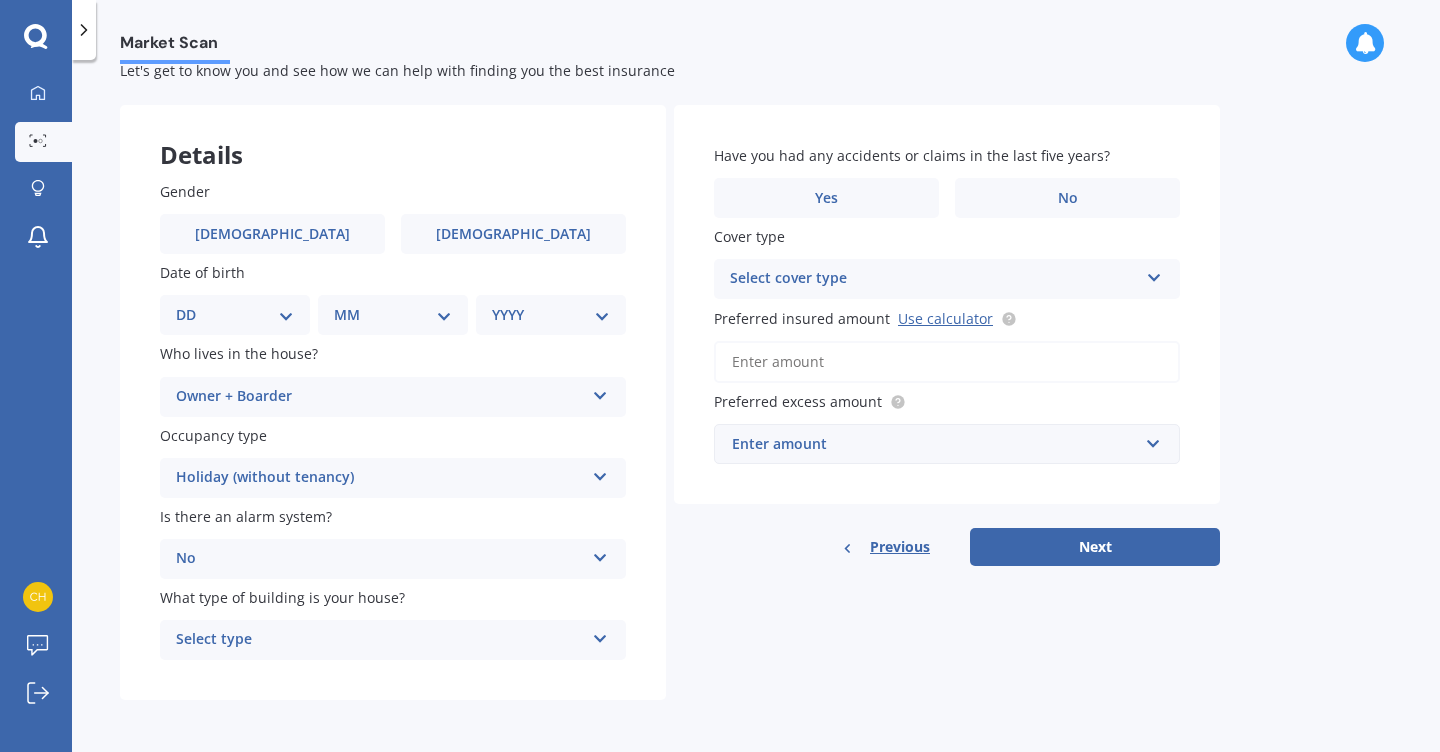 click on "Select type" at bounding box center (380, 640) 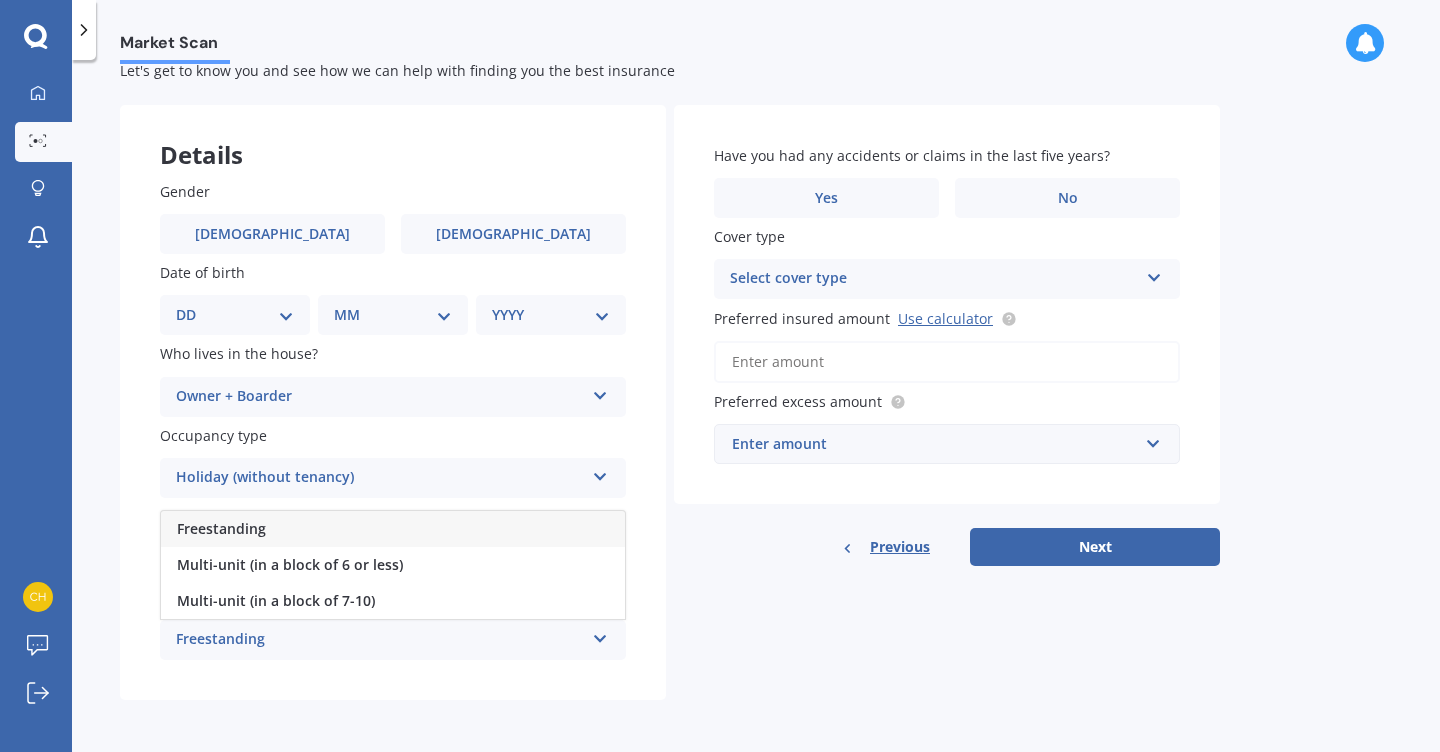 click on "Freestanding" at bounding box center (393, 529) 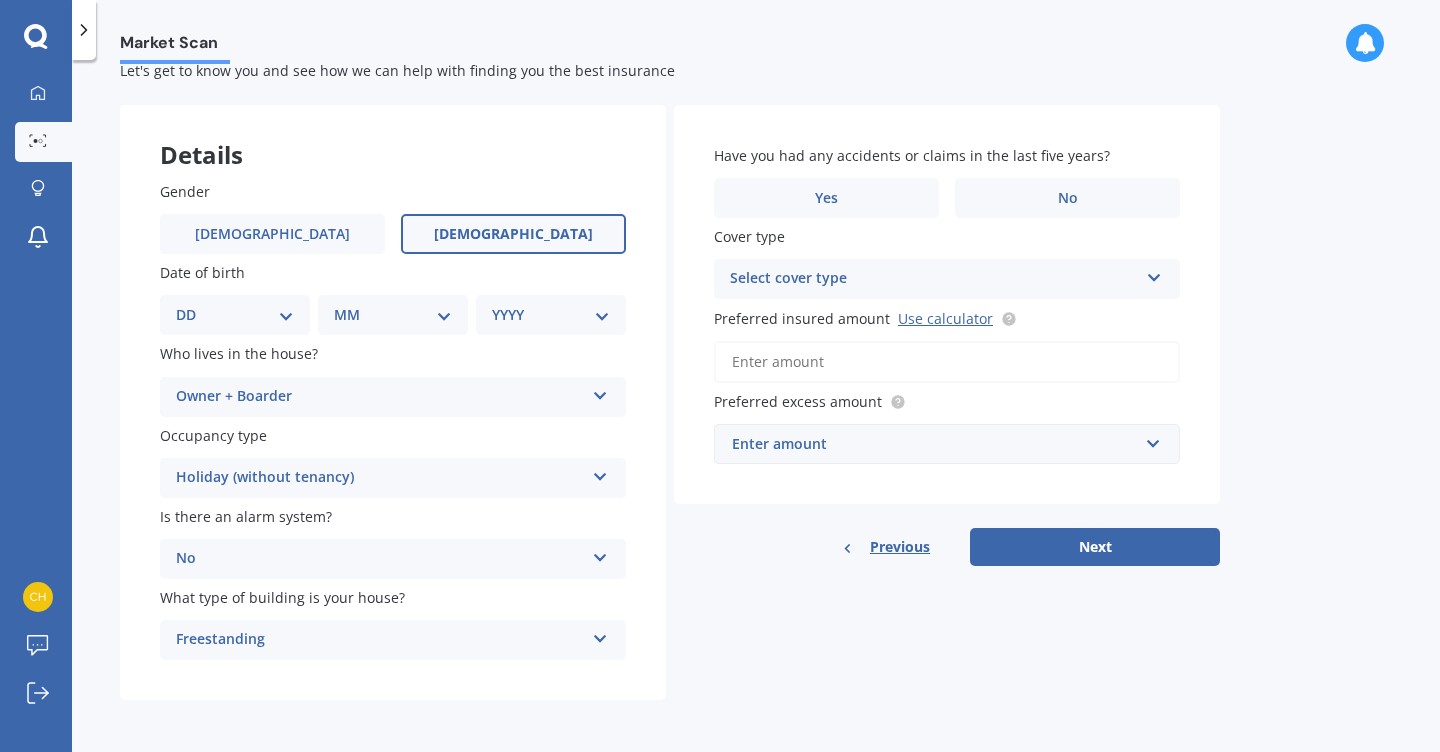 click on "[DEMOGRAPHIC_DATA]" at bounding box center (513, 234) 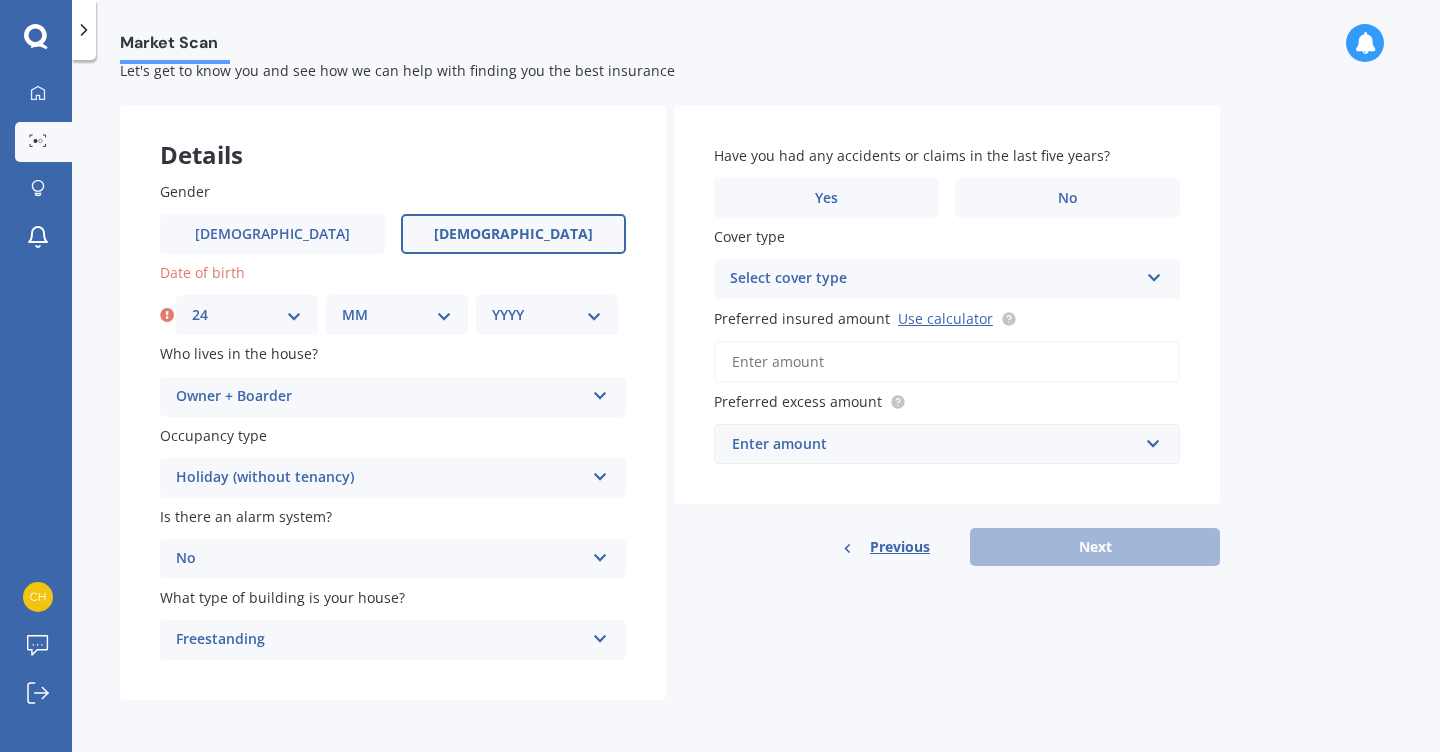 click on "MM 01 02 03 04 05 06 07 08 09 10 11 12" at bounding box center (397, 315) 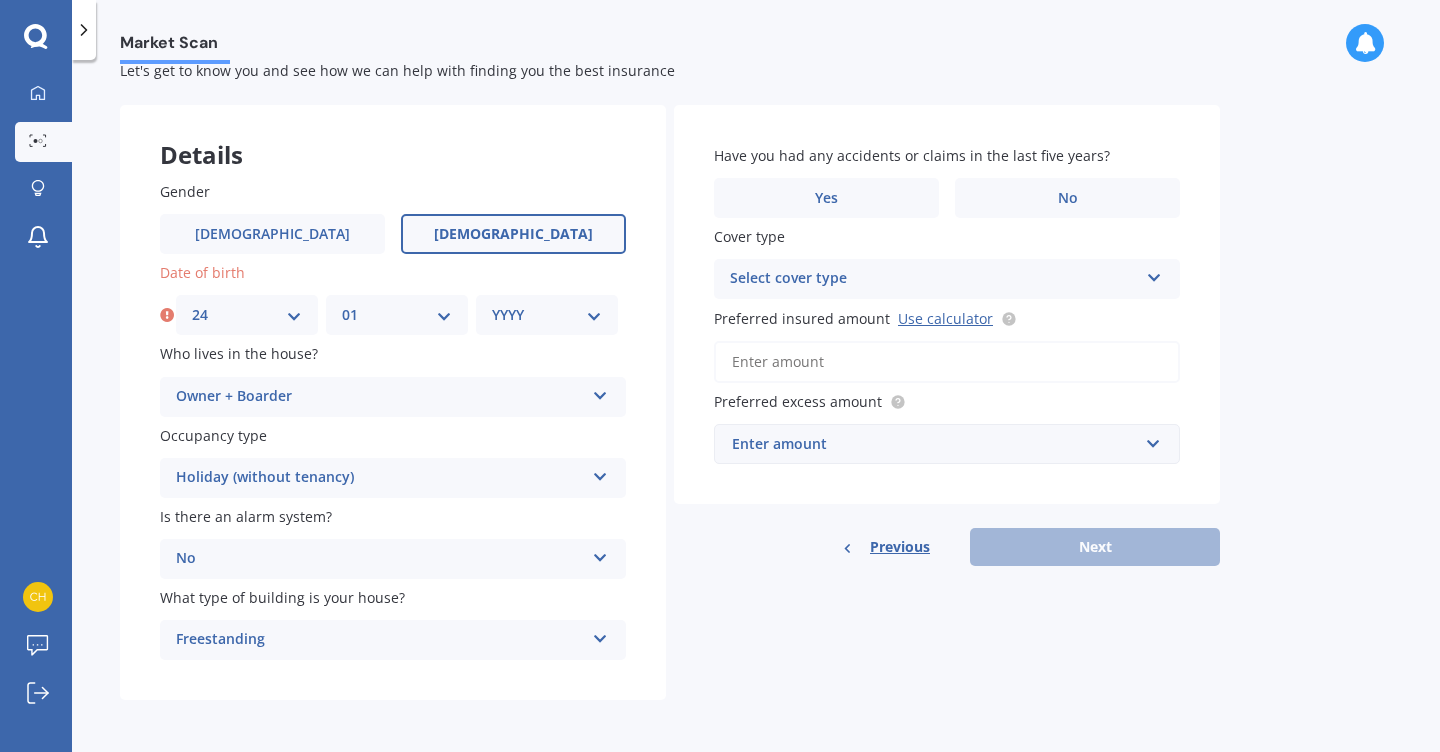 click on "YYYY 2009 2008 2007 2006 2005 2004 2003 2002 2001 2000 1999 1998 1997 1996 1995 1994 1993 1992 1991 1990 1989 1988 1987 1986 1985 1984 1983 1982 1981 1980 1979 1978 1977 1976 1975 1974 1973 1972 1971 1970 1969 1968 1967 1966 1965 1964 1963 1962 1961 1960 1959 1958 1957 1956 1955 1954 1953 1952 1951 1950 1949 1948 1947 1946 1945 1944 1943 1942 1941 1940 1939 1938 1937 1936 1935 1934 1933 1932 1931 1930 1929 1928 1927 1926 1925 1924 1923 1922 1921 1920 1919 1918 1917 1916 1915 1914 1913 1912 1911 1910" at bounding box center [547, 315] 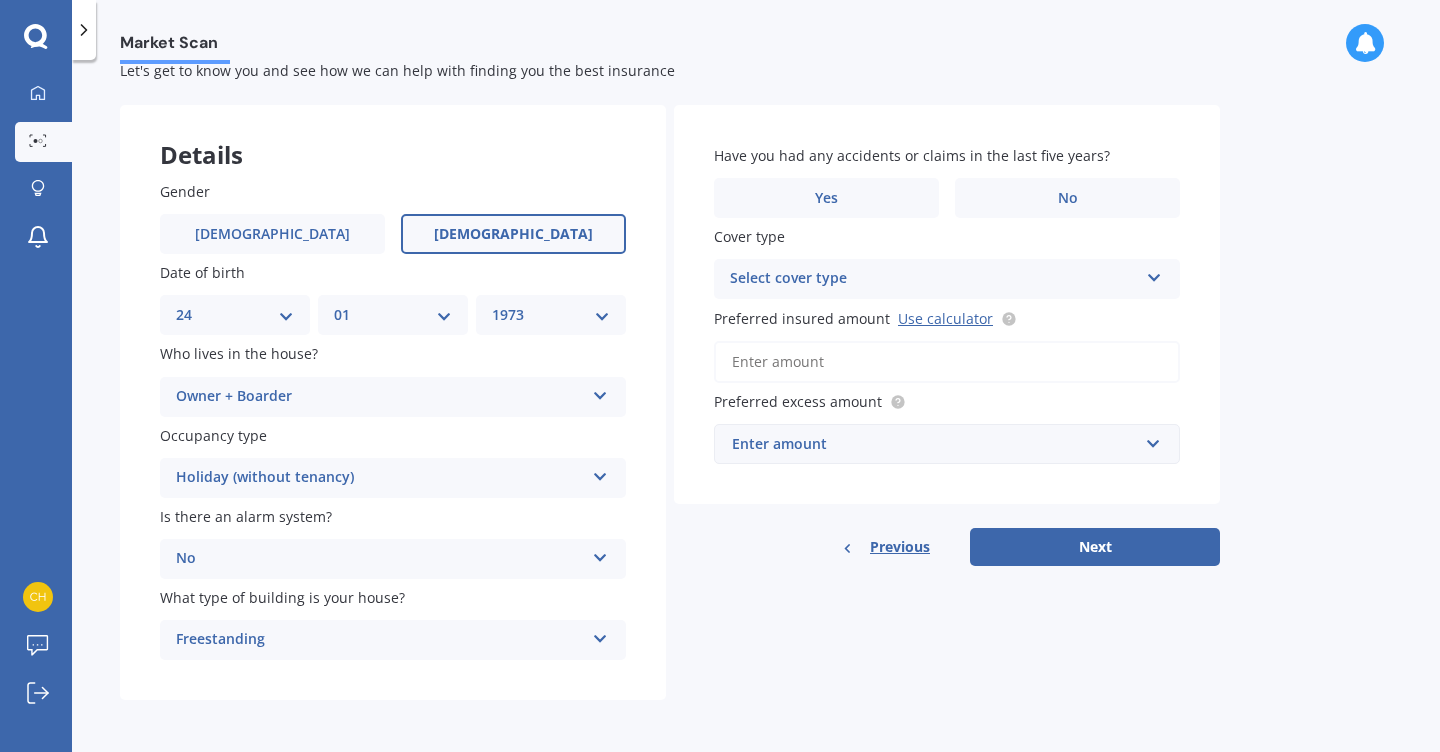 click on "Owner + Boarder Owner Owner + Boarder" at bounding box center (393, 397) 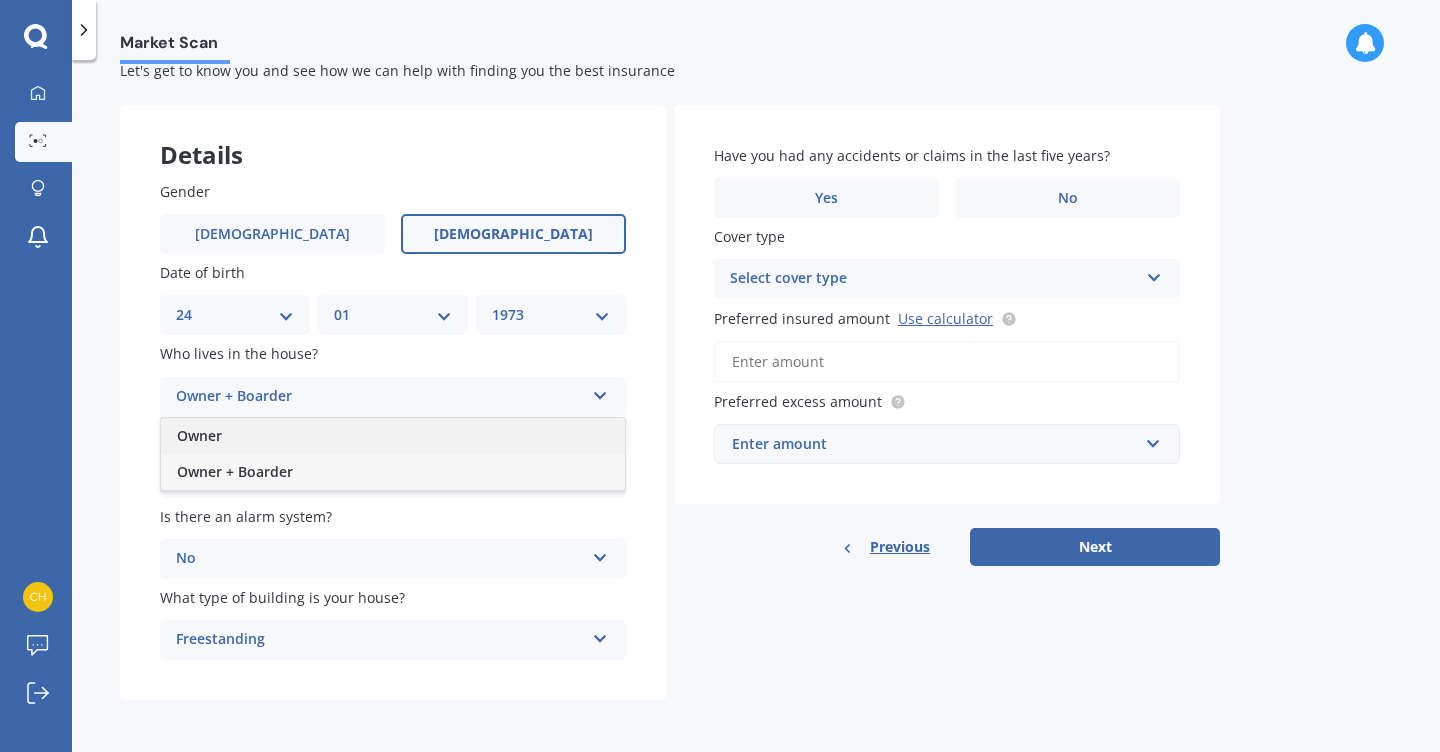 click on "Owner" at bounding box center (393, 436) 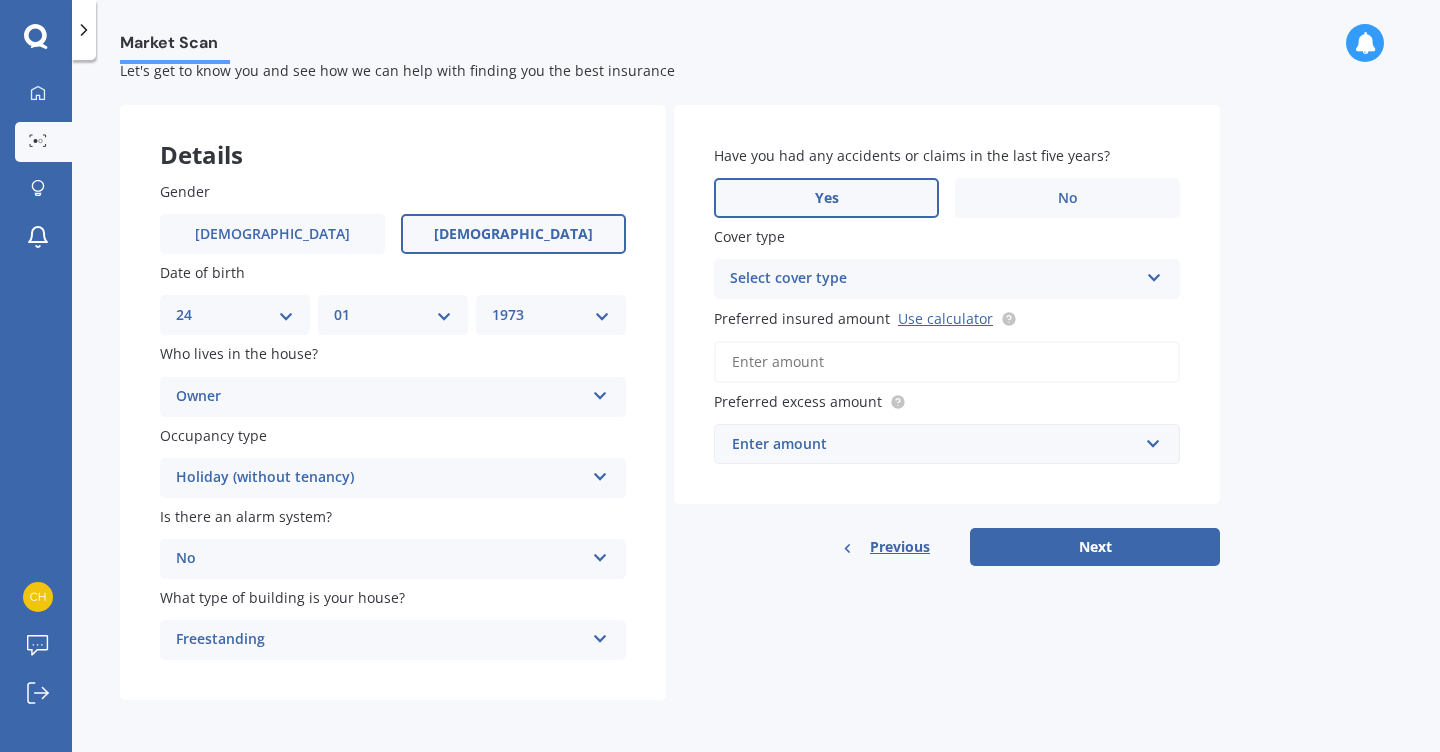 click on "Yes" at bounding box center [826, 198] 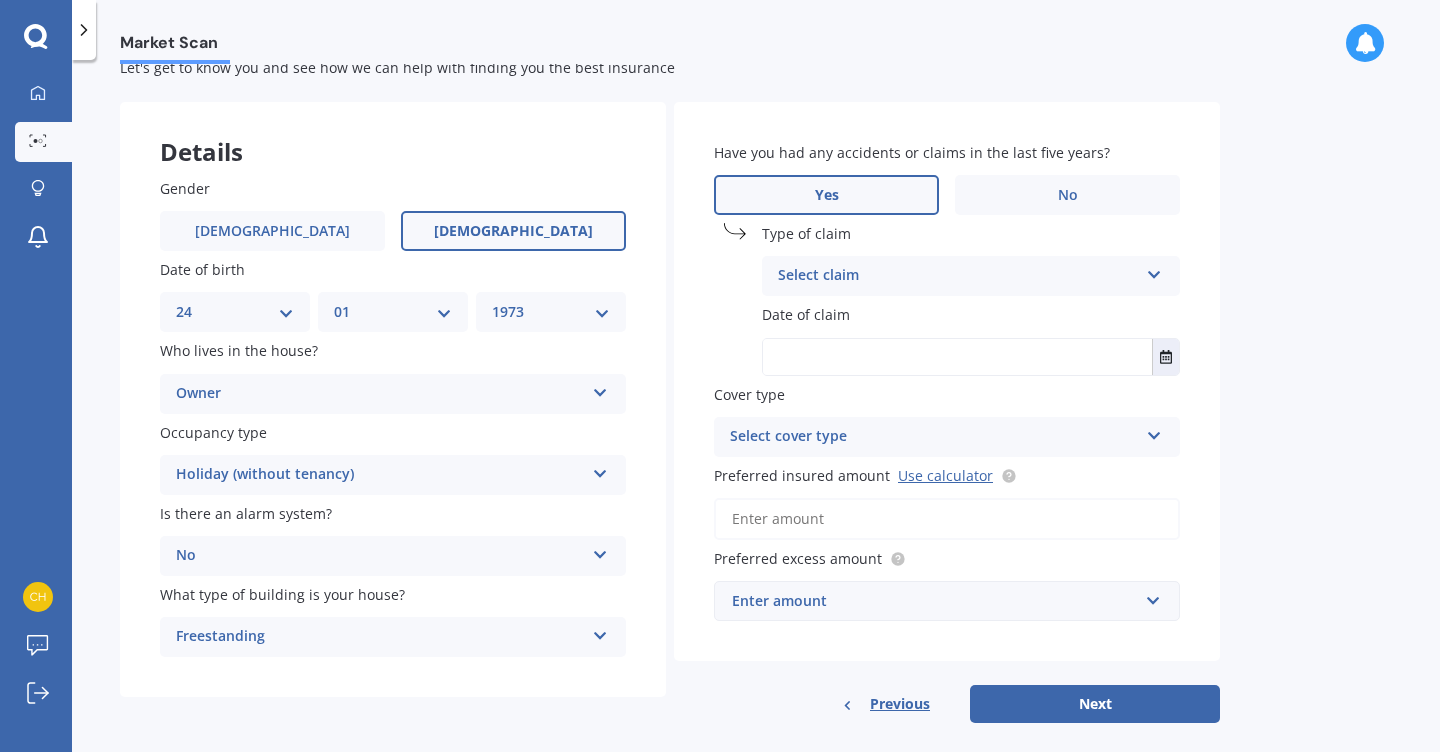 click on "Select claim" at bounding box center [958, 276] 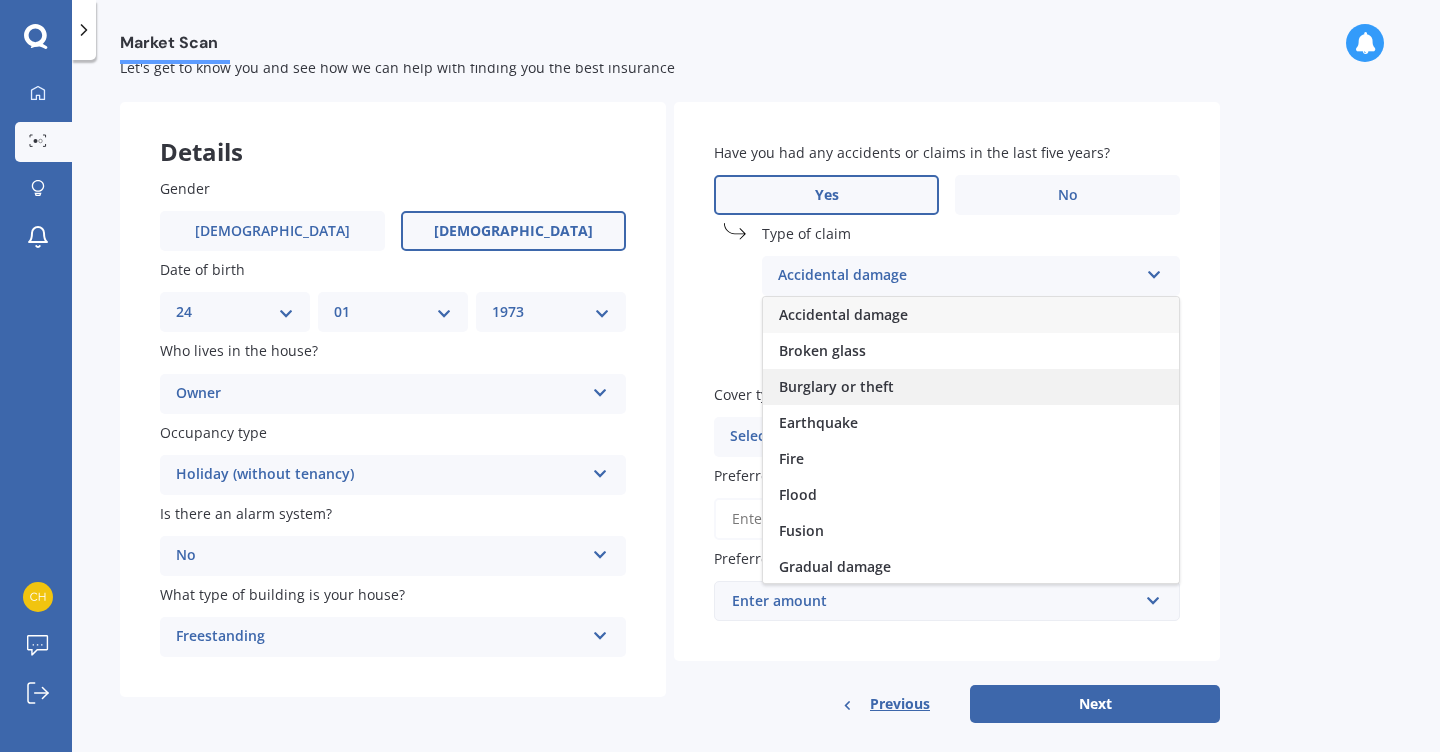 click on "Burglary or theft" at bounding box center (836, 386) 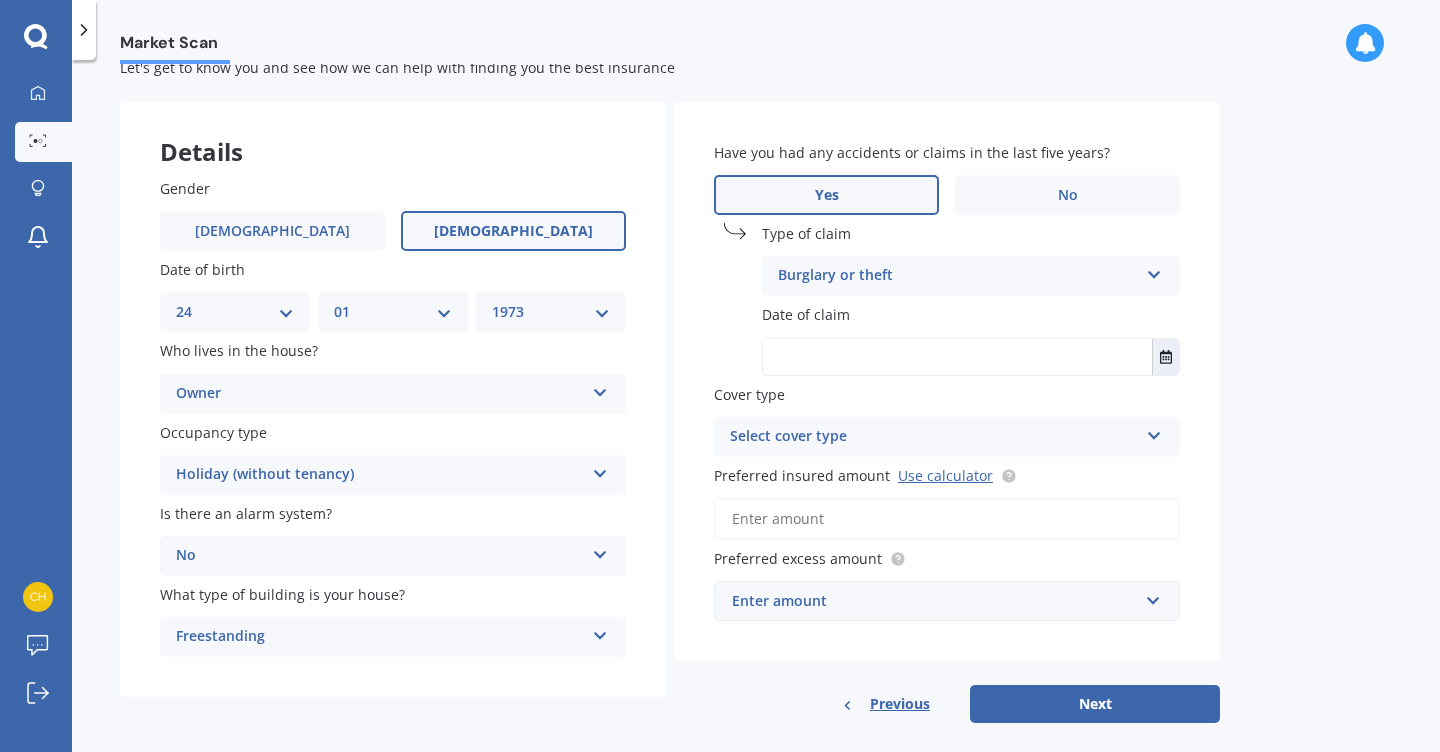 click at bounding box center (957, 357) 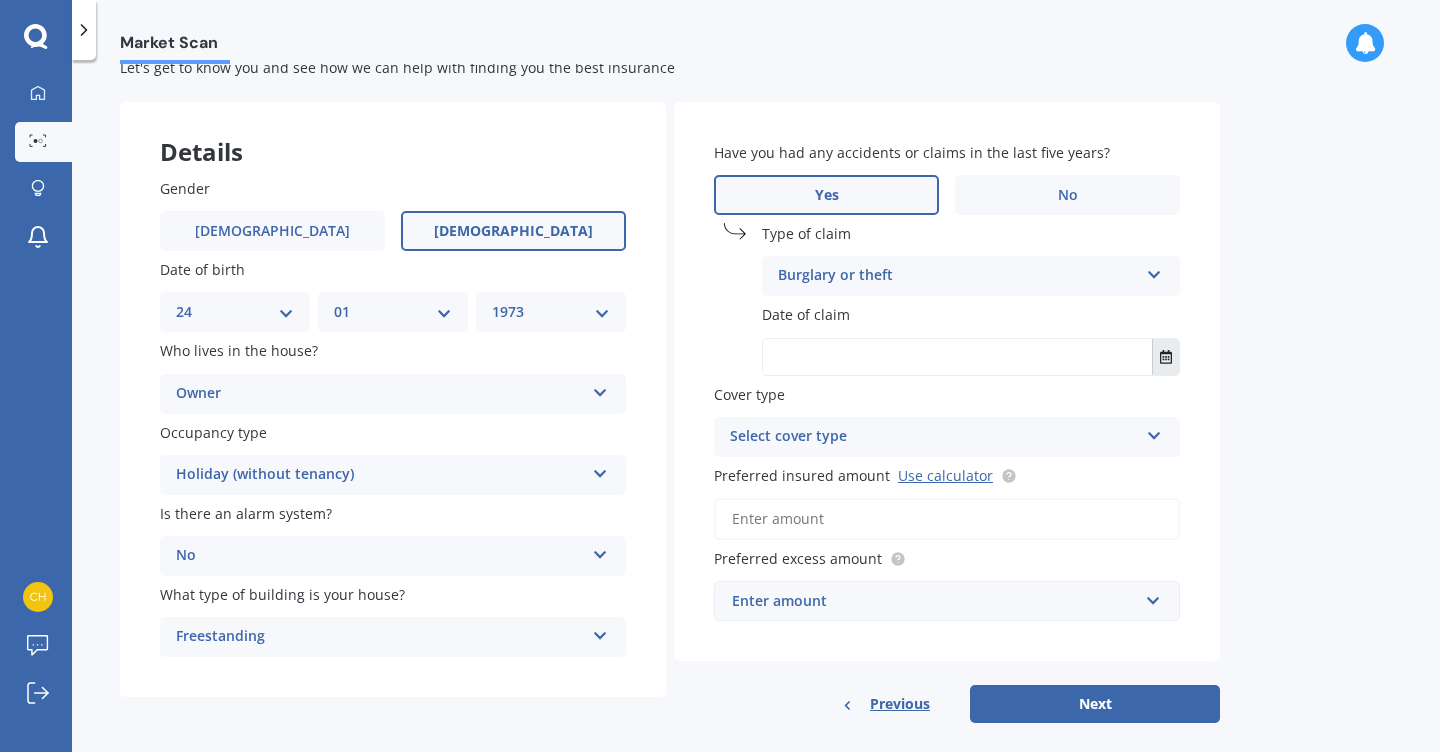 click 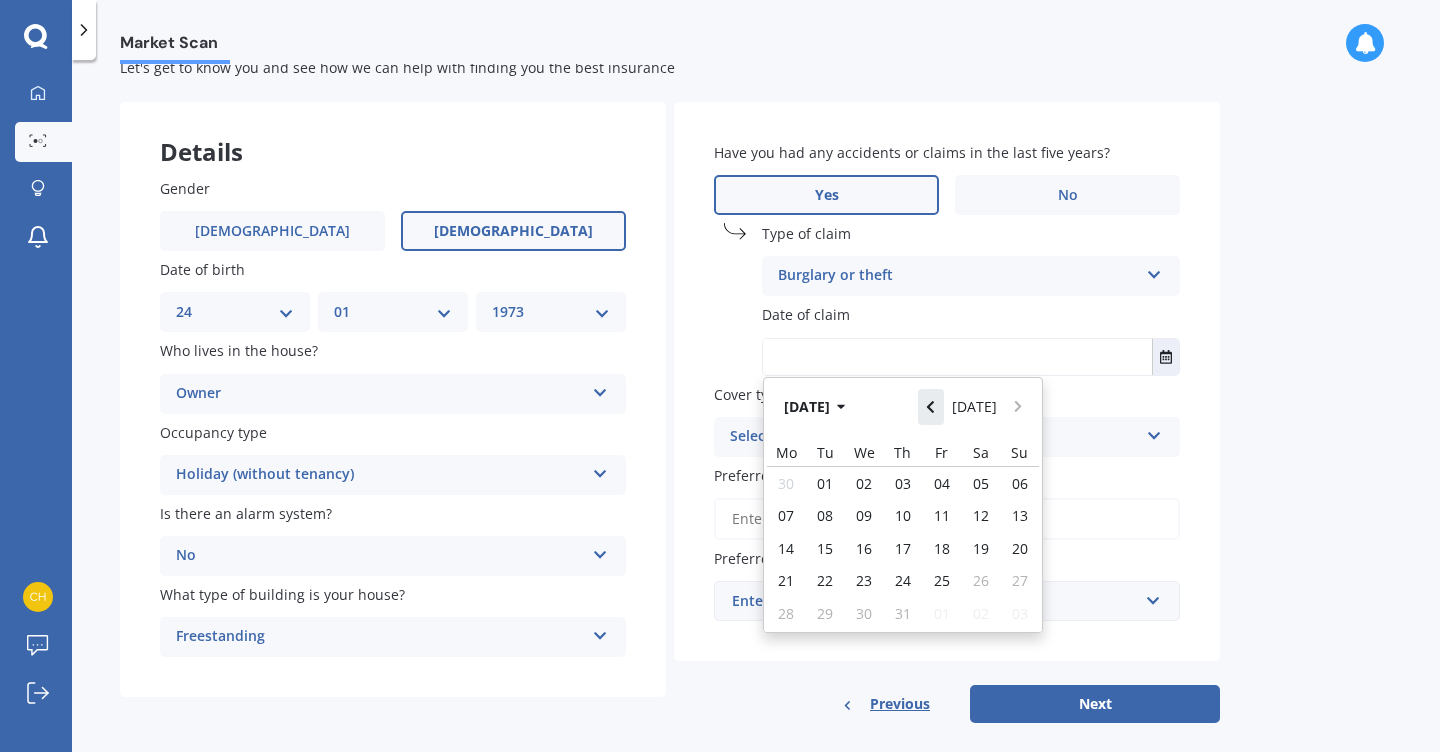 click 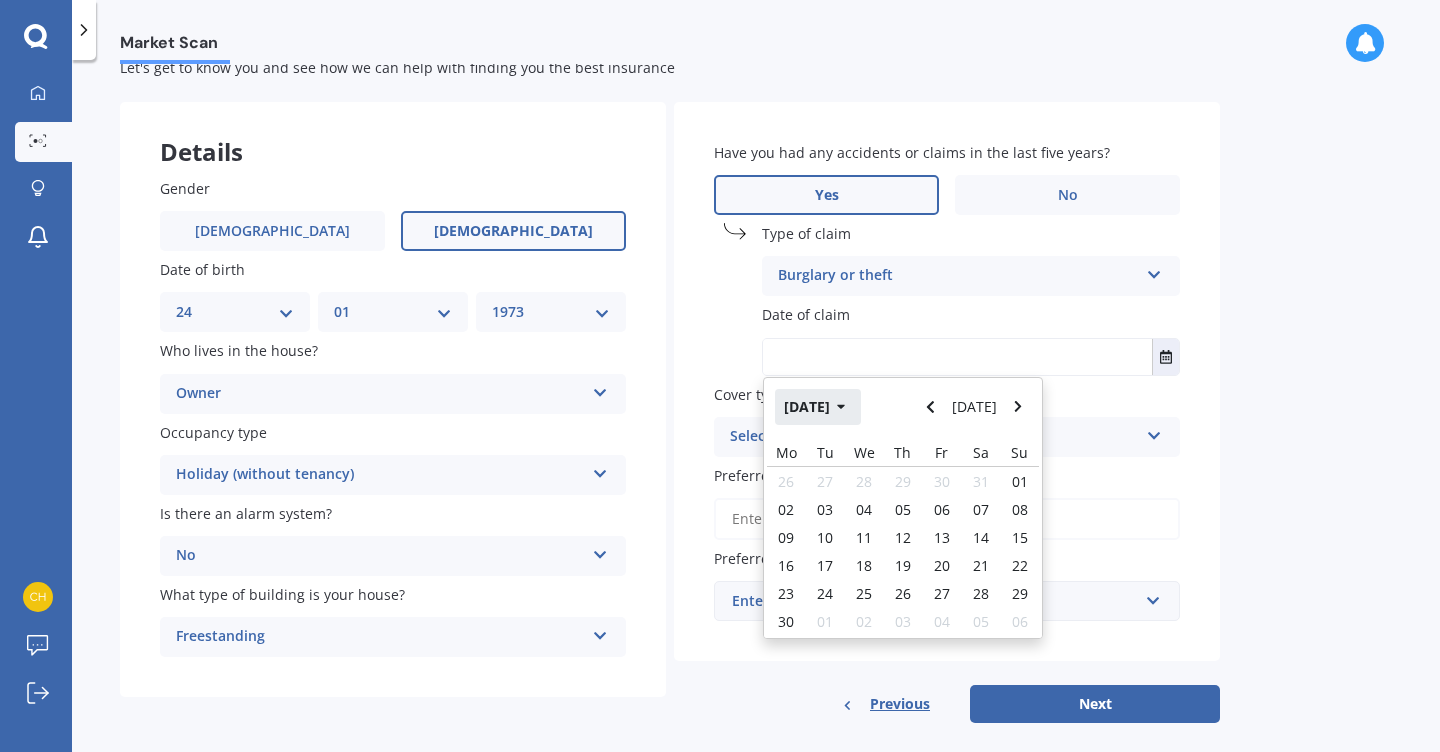 click on "[DATE]" at bounding box center [818, 407] 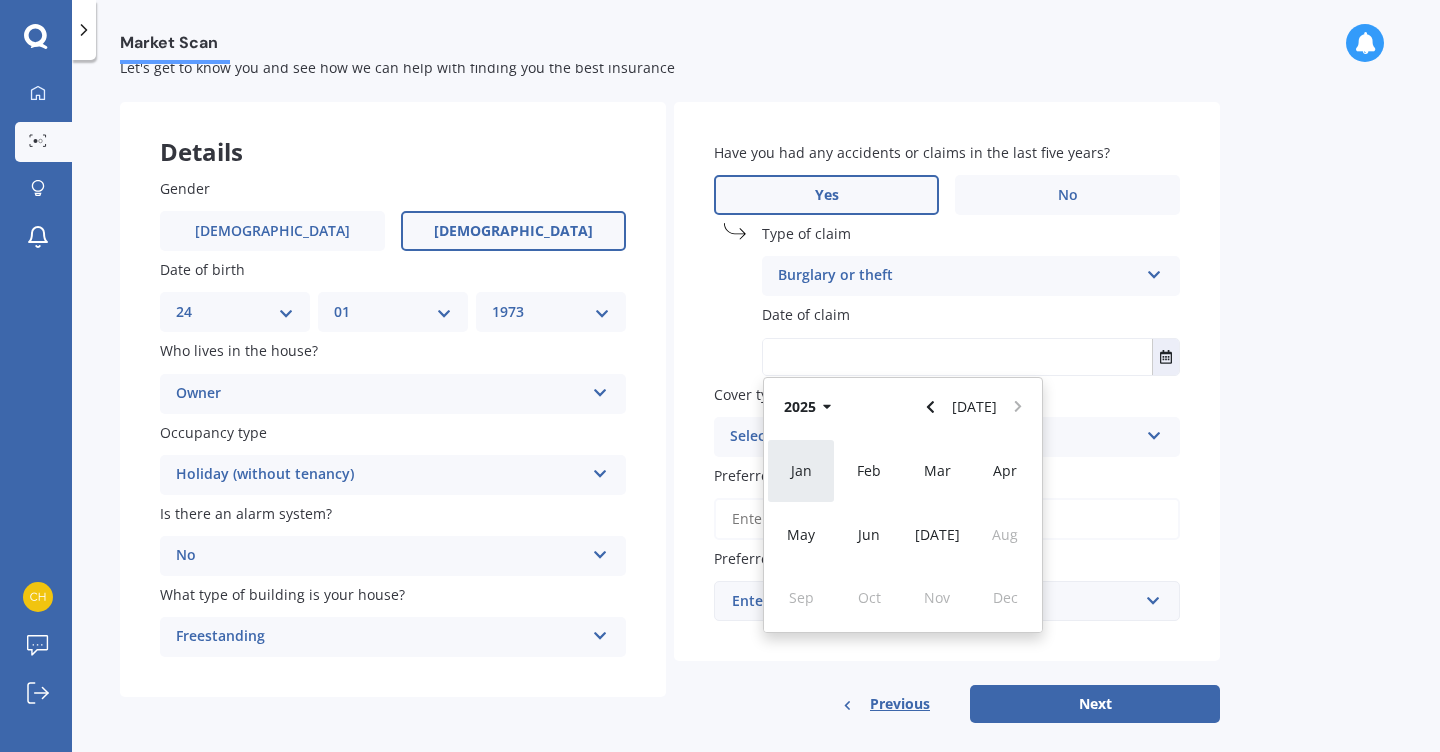 click on "Jan" at bounding box center (801, 470) 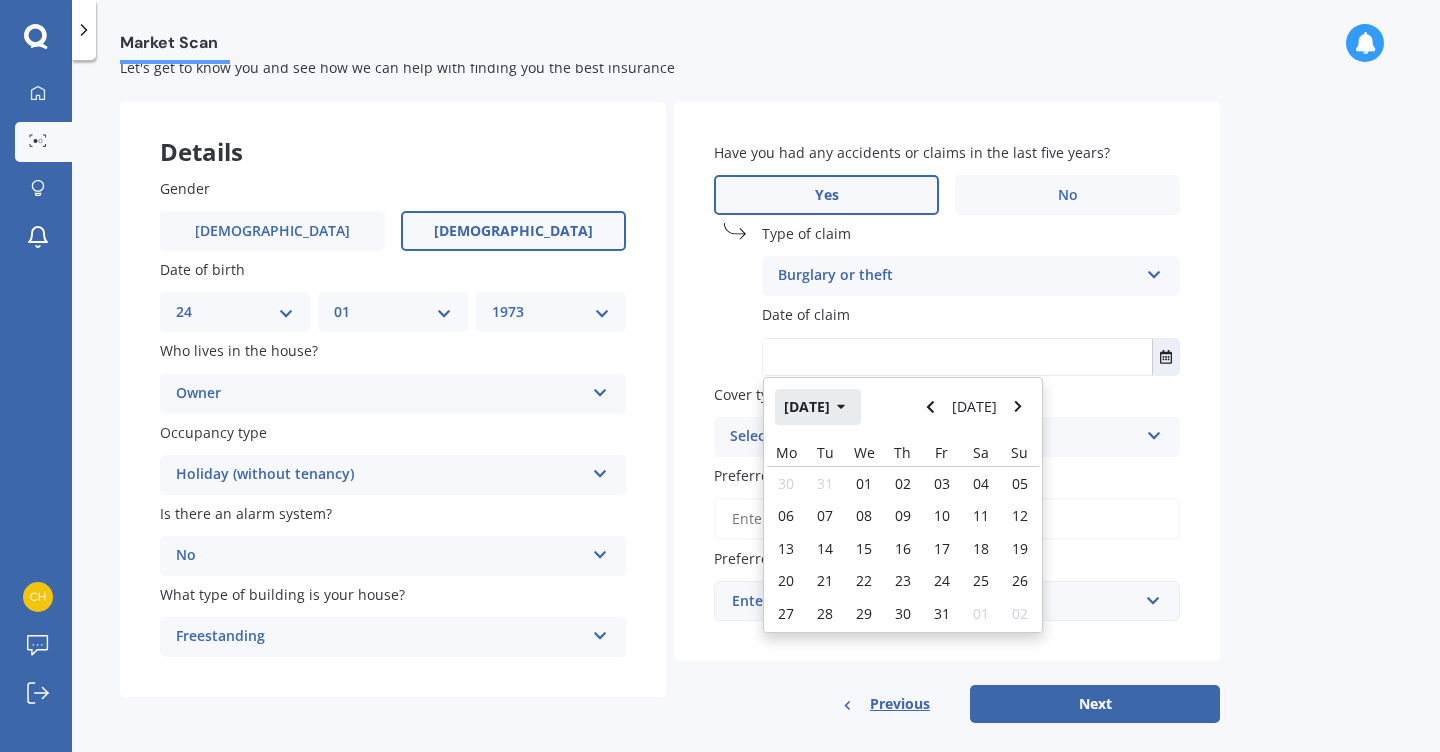 click on "[DATE]" at bounding box center [818, 407] 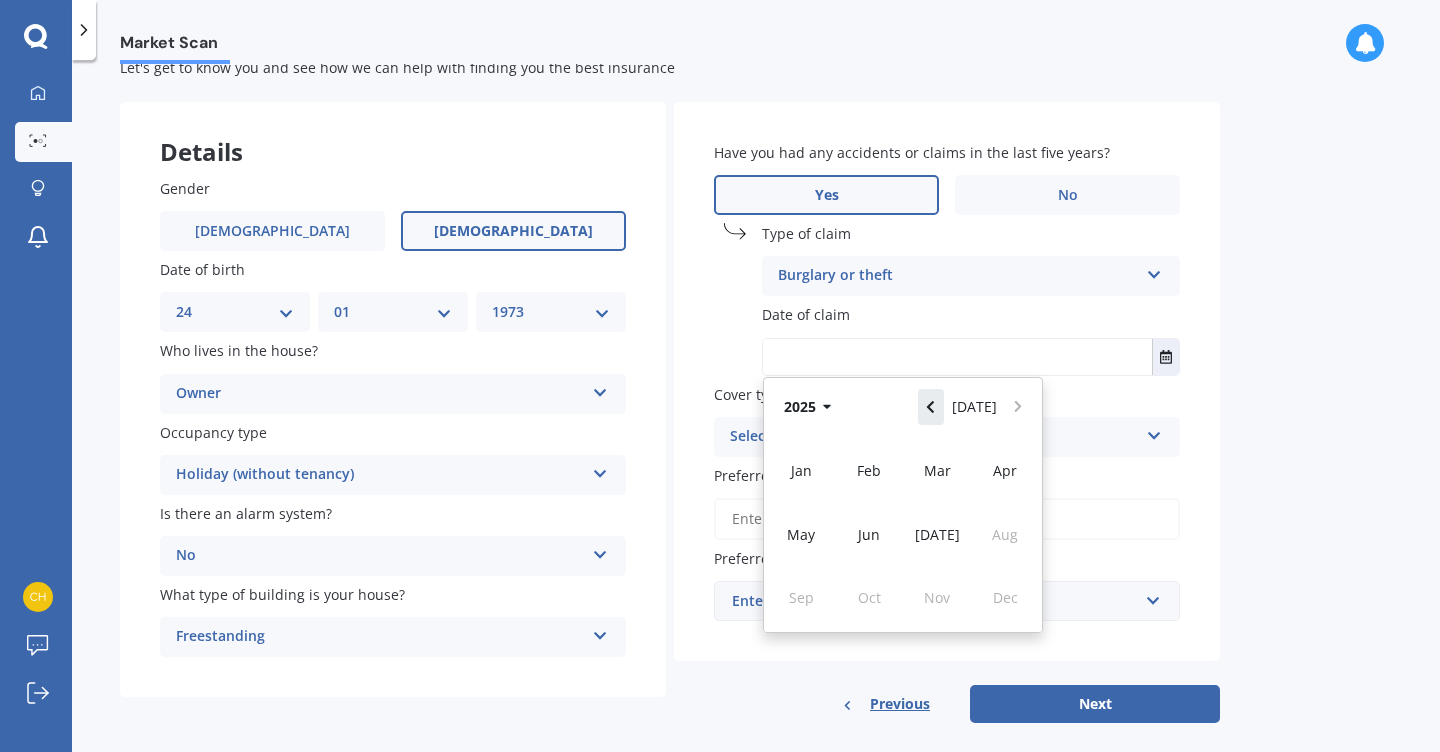 click at bounding box center (931, 407) 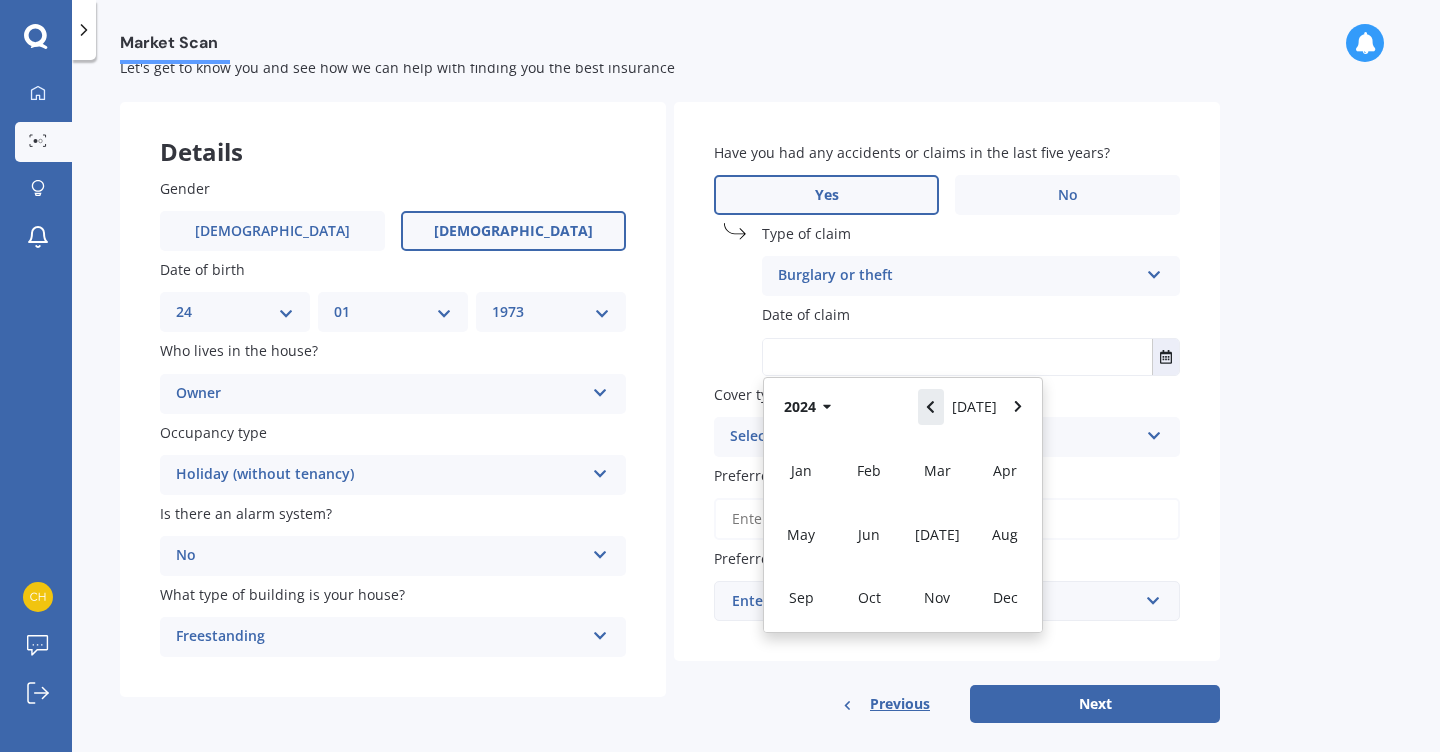 click at bounding box center [931, 407] 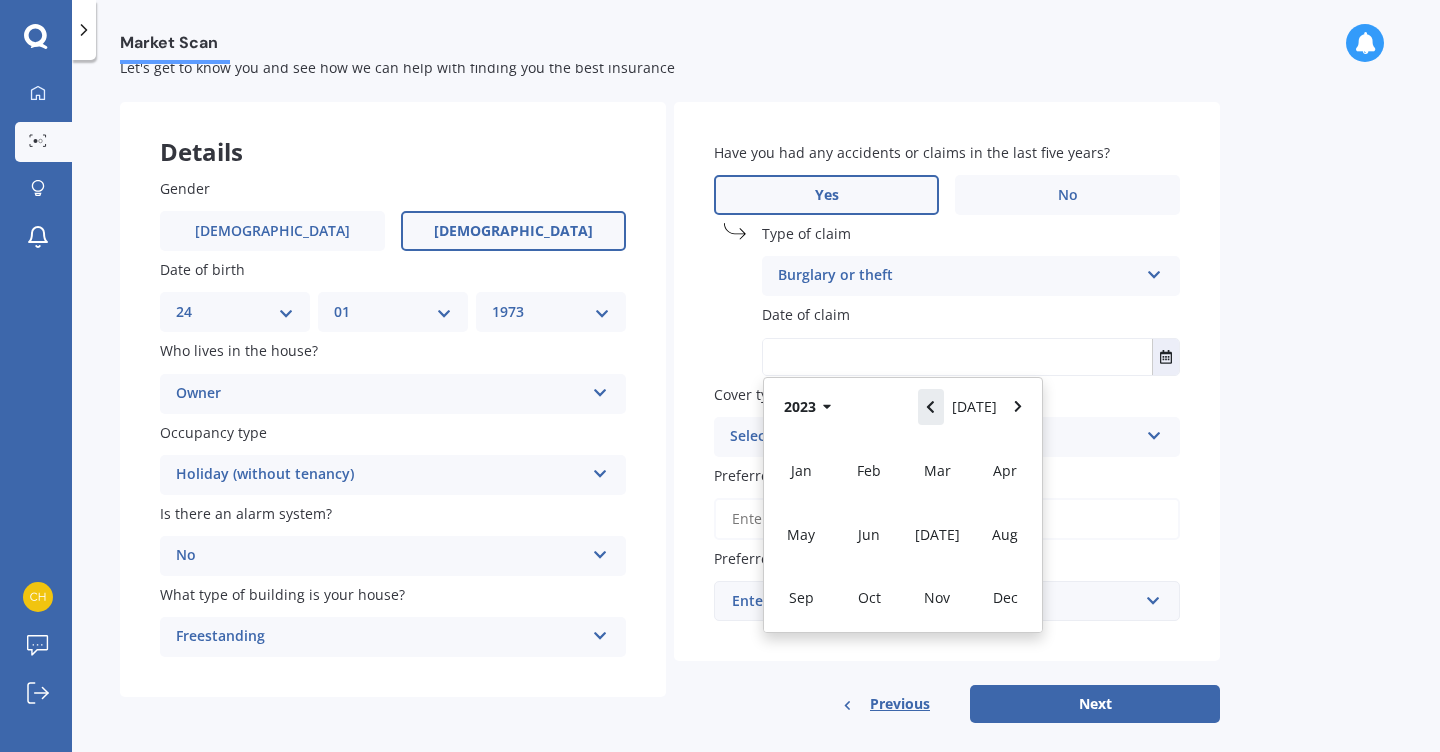 click at bounding box center [931, 407] 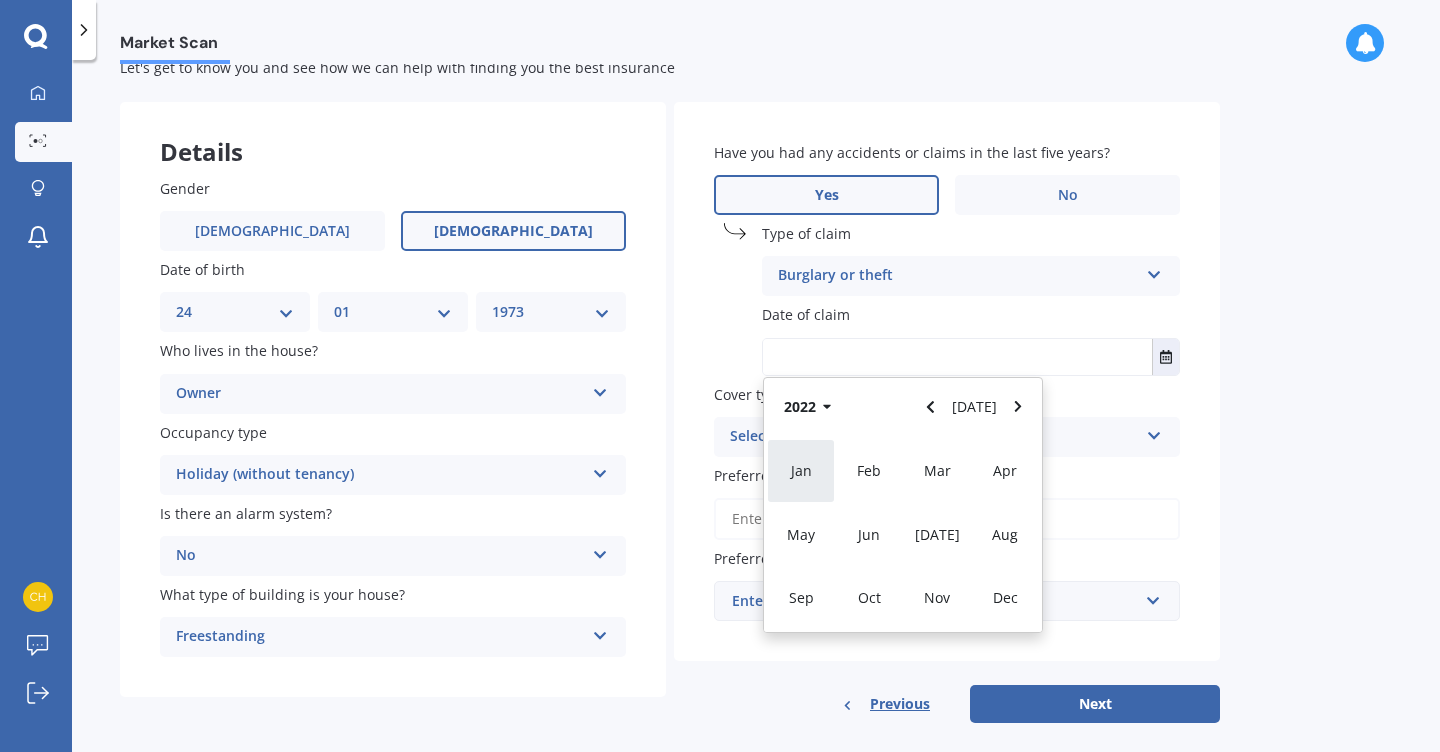 click on "Jan" at bounding box center [801, 470] 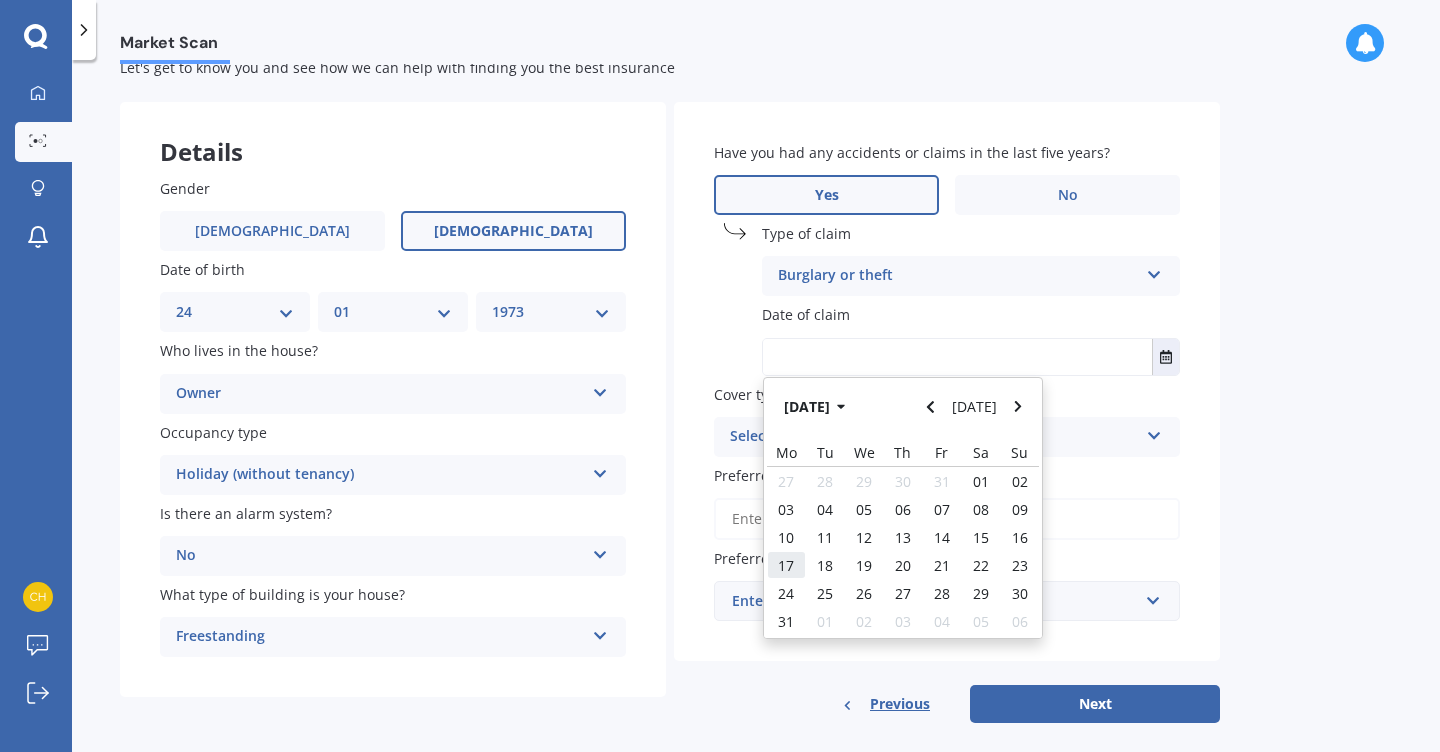 click on "17" at bounding box center [786, 565] 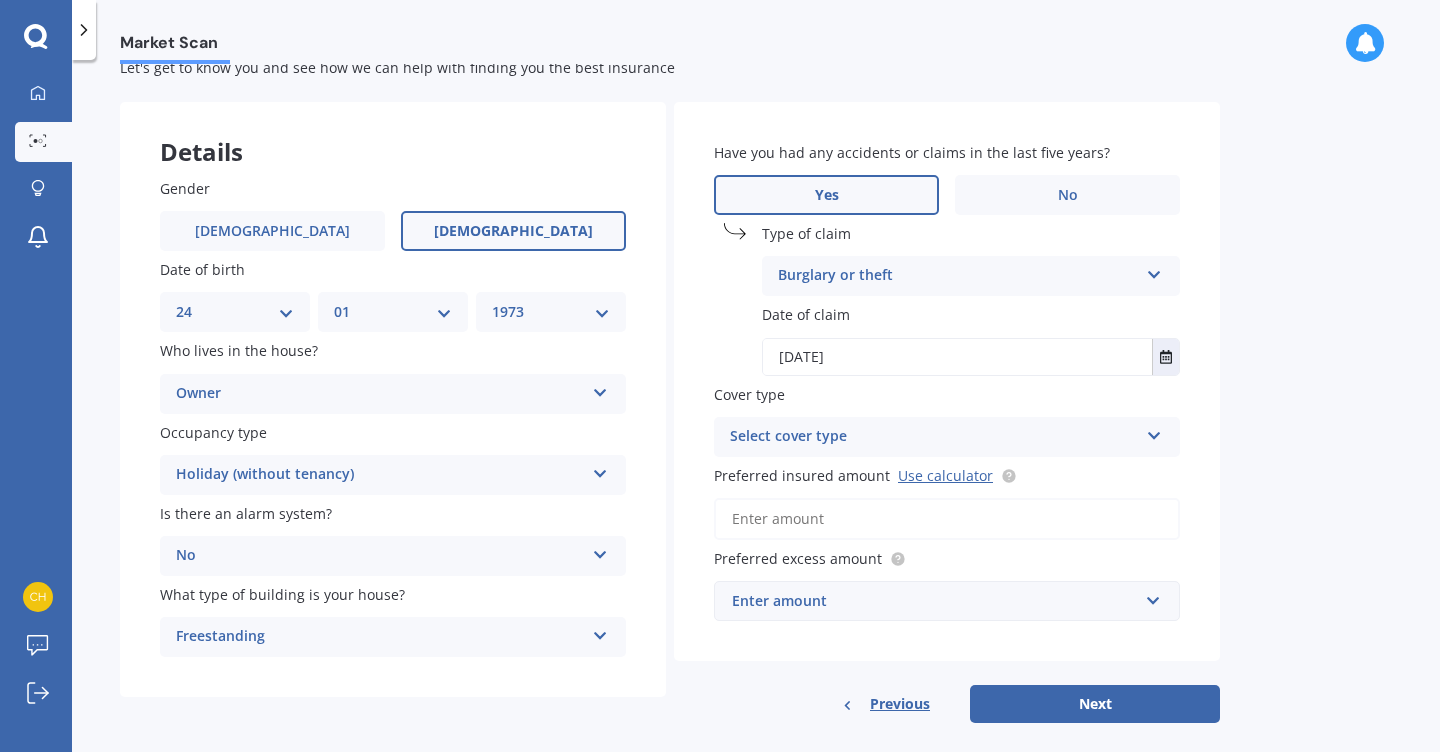 click on "[DATE]" at bounding box center (957, 357) 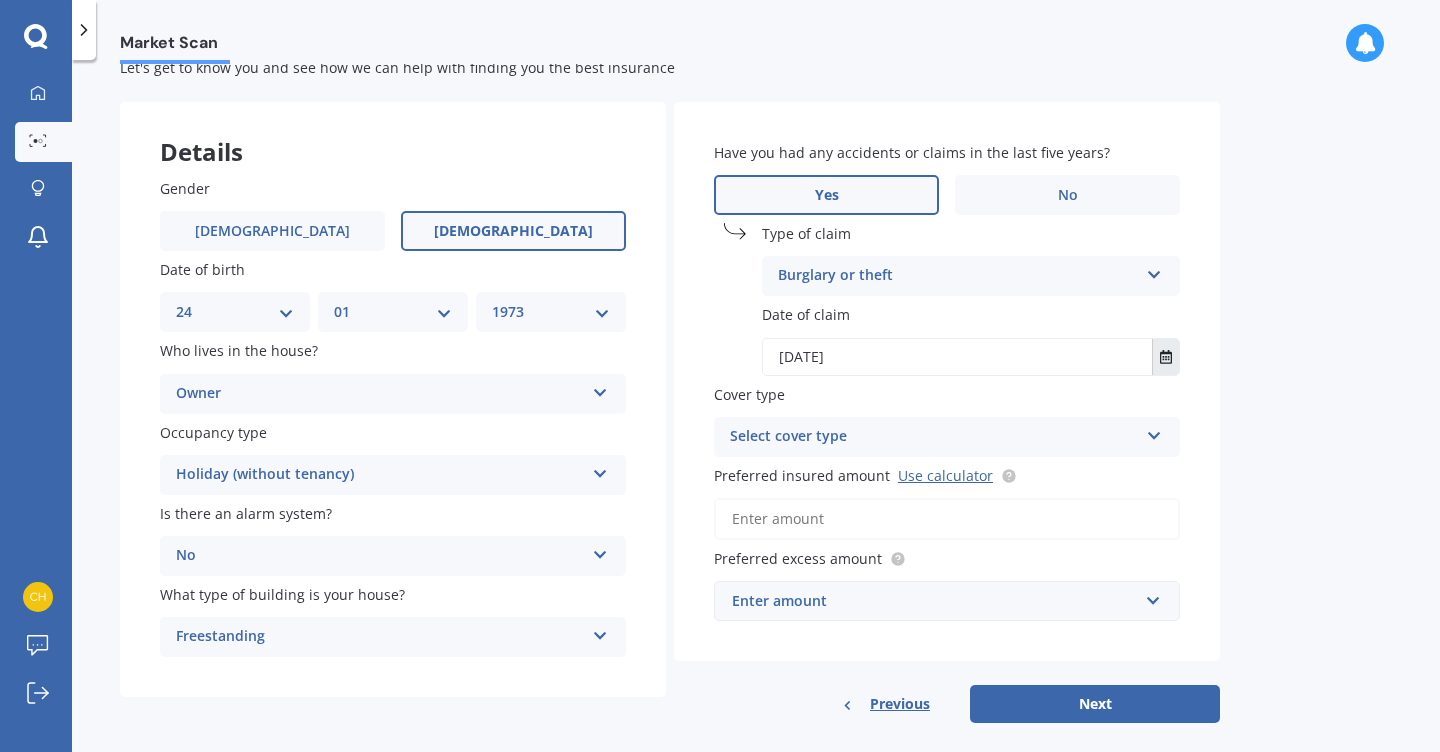 click 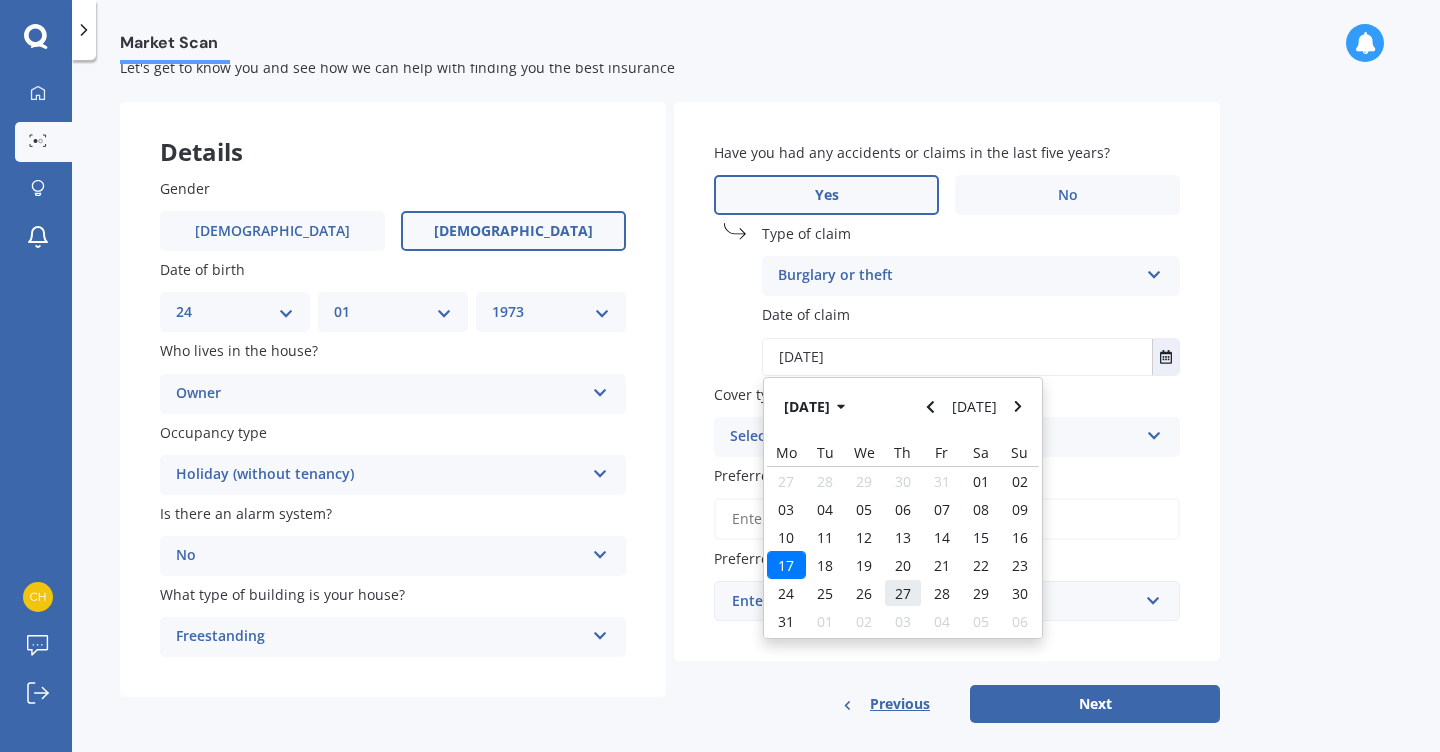 click on "27" at bounding box center [903, 593] 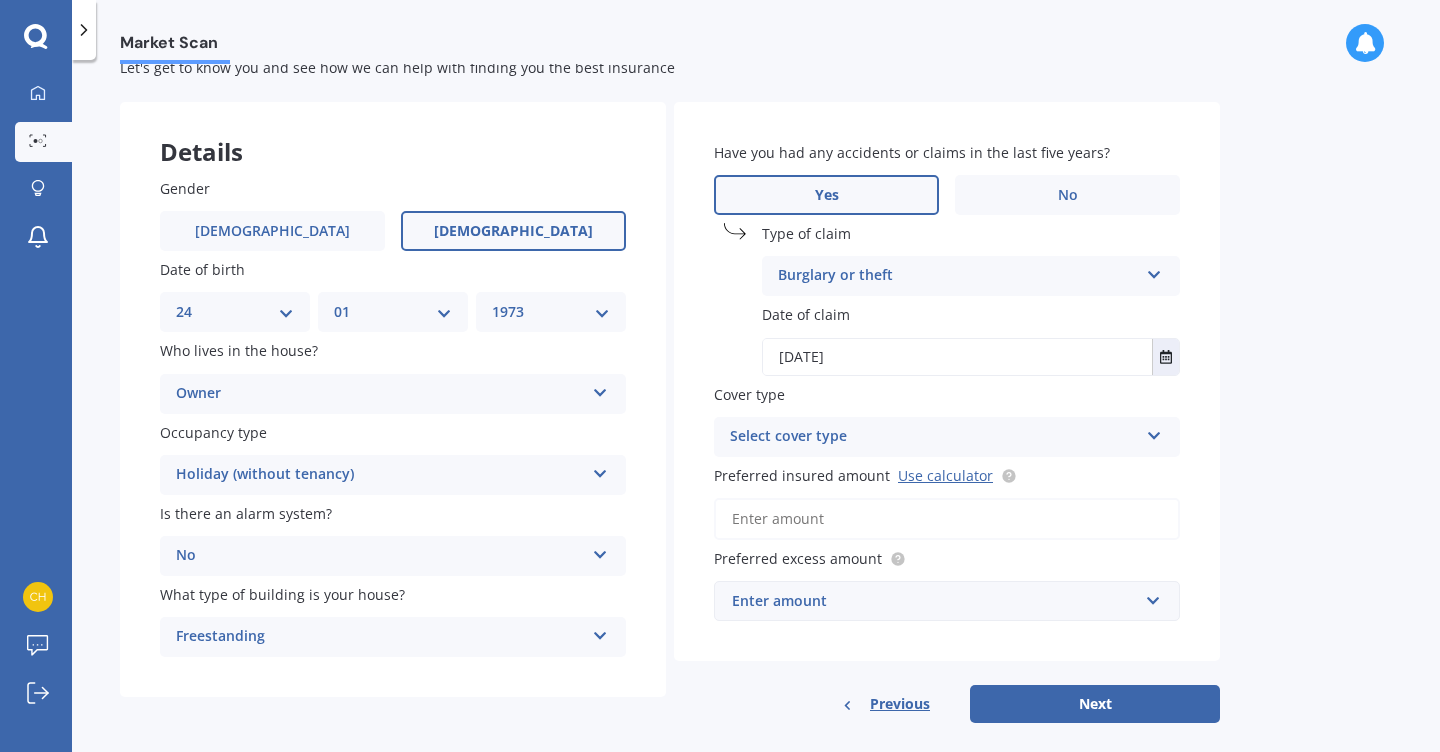 click on "Select cover type" at bounding box center [934, 437] 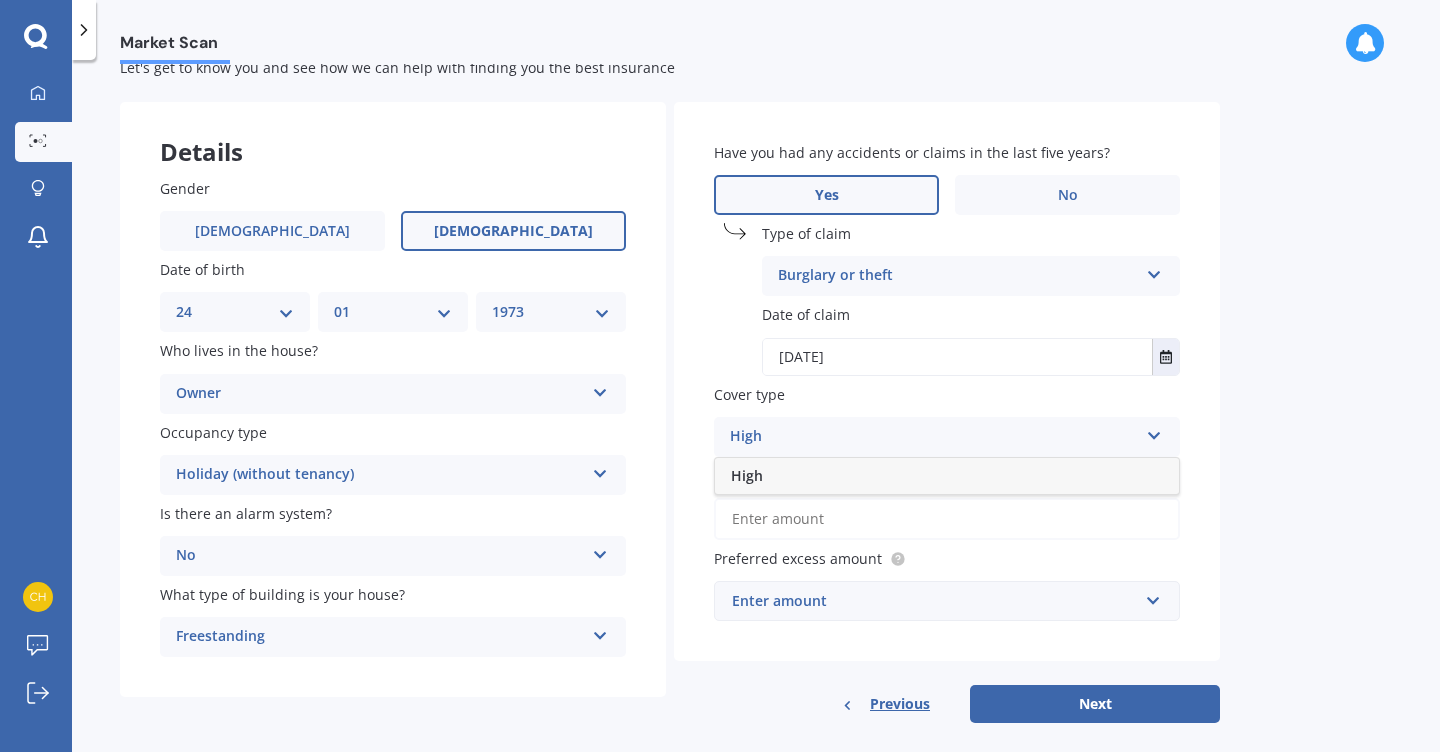 click on "High" at bounding box center (947, 476) 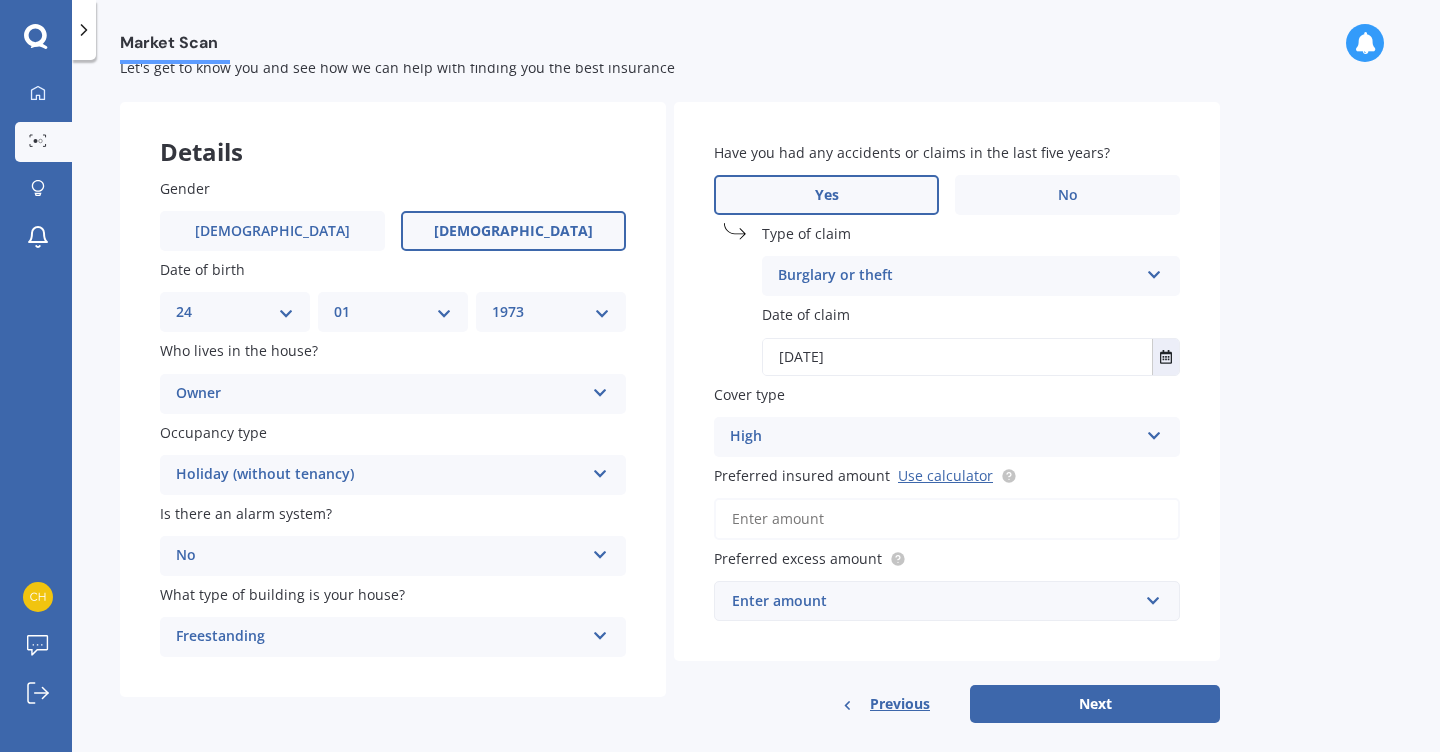 click on "Preferred insured amount Use calculator" at bounding box center (947, 519) 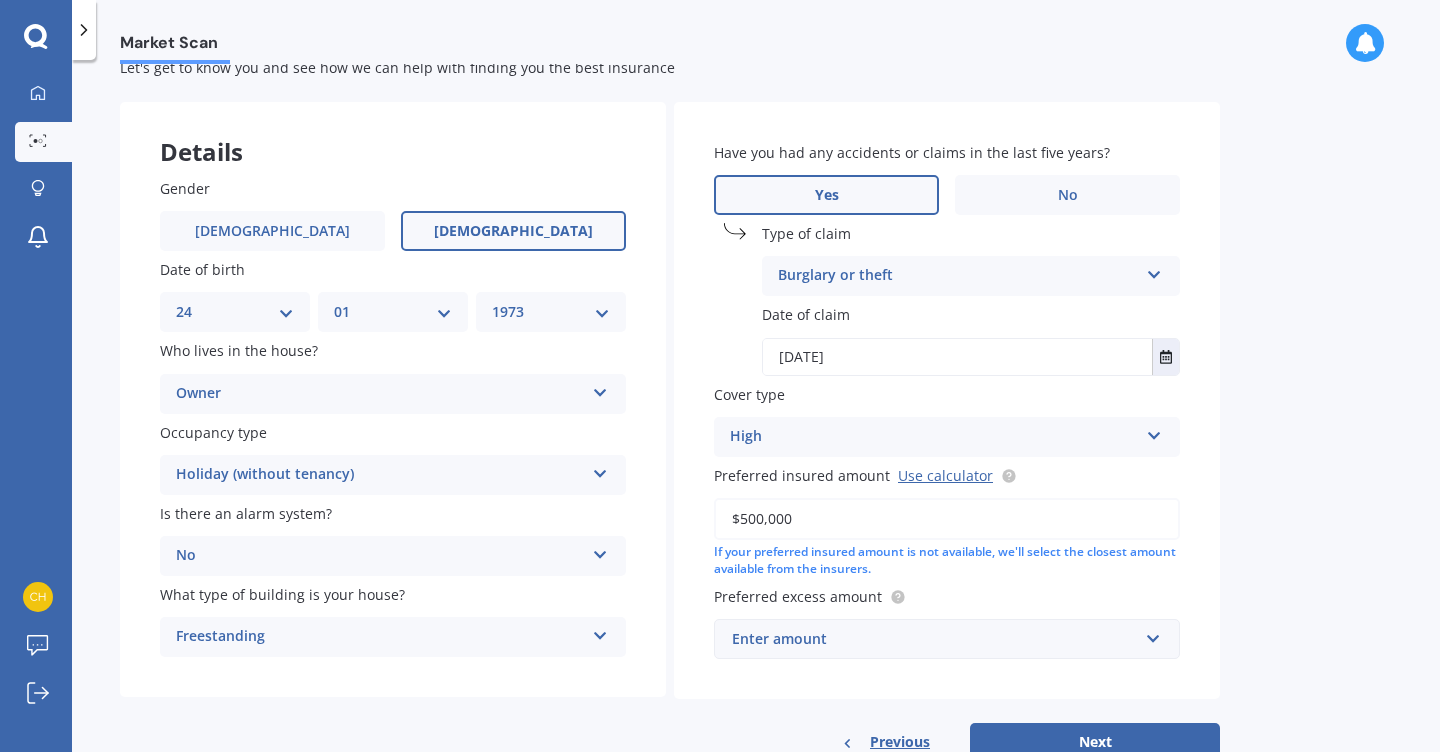 type on "$500,000" 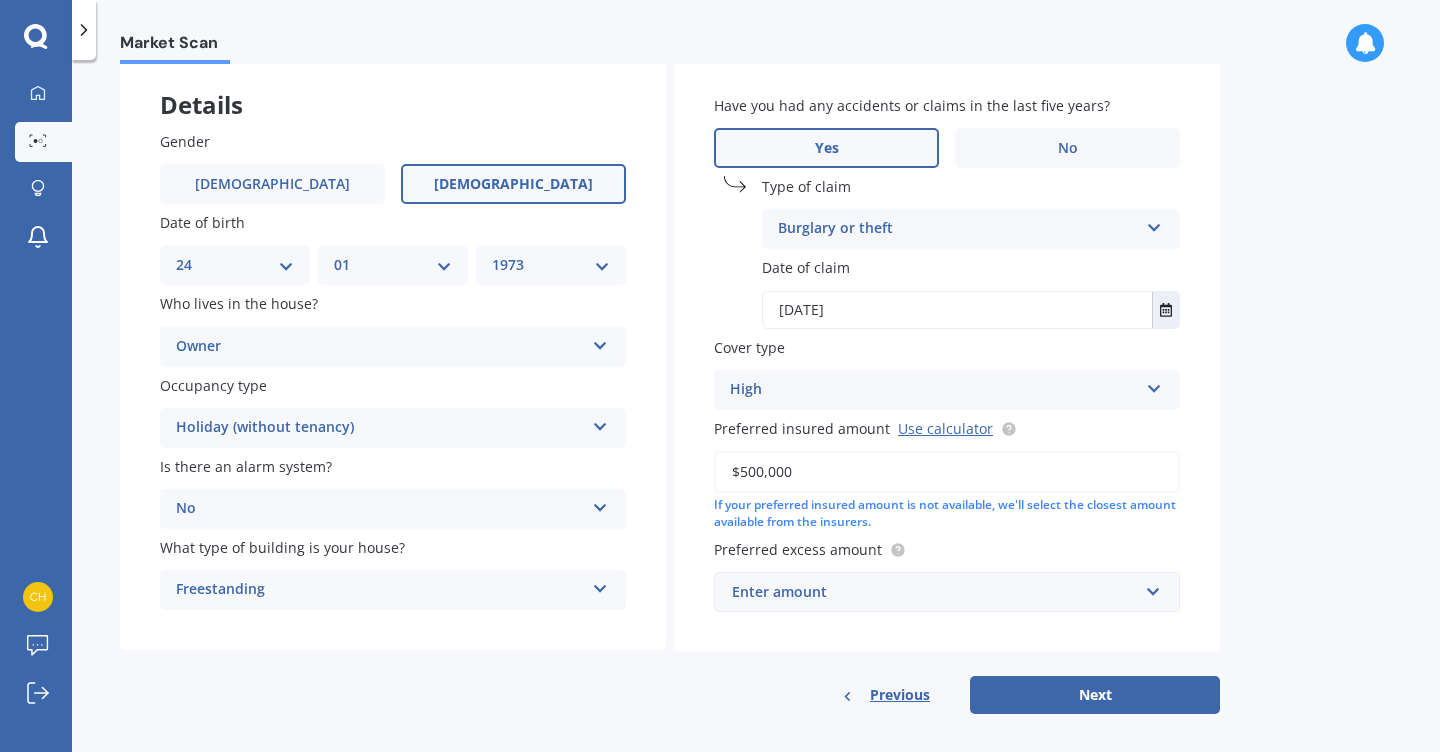 scroll, scrollTop: 115, scrollLeft: 0, axis: vertical 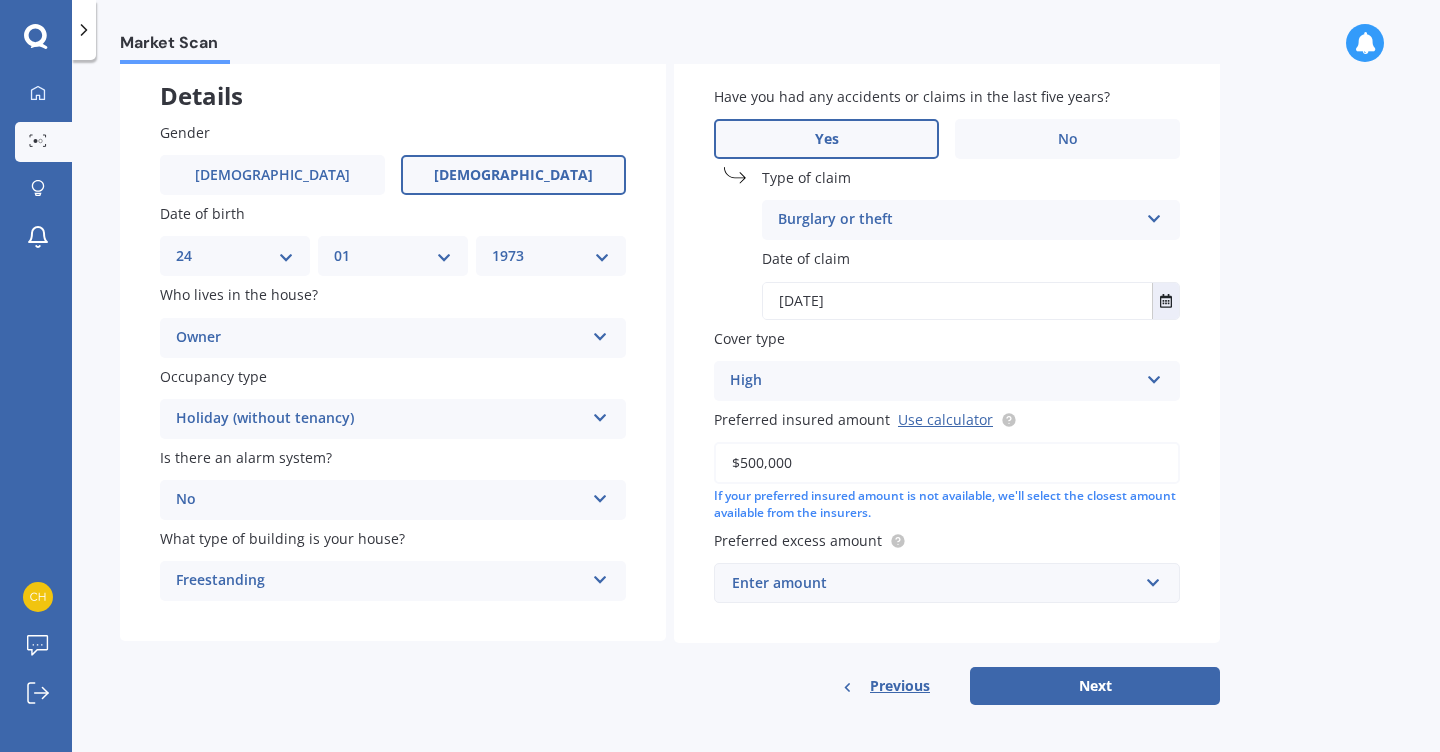 click on "Enter amount" at bounding box center [935, 583] 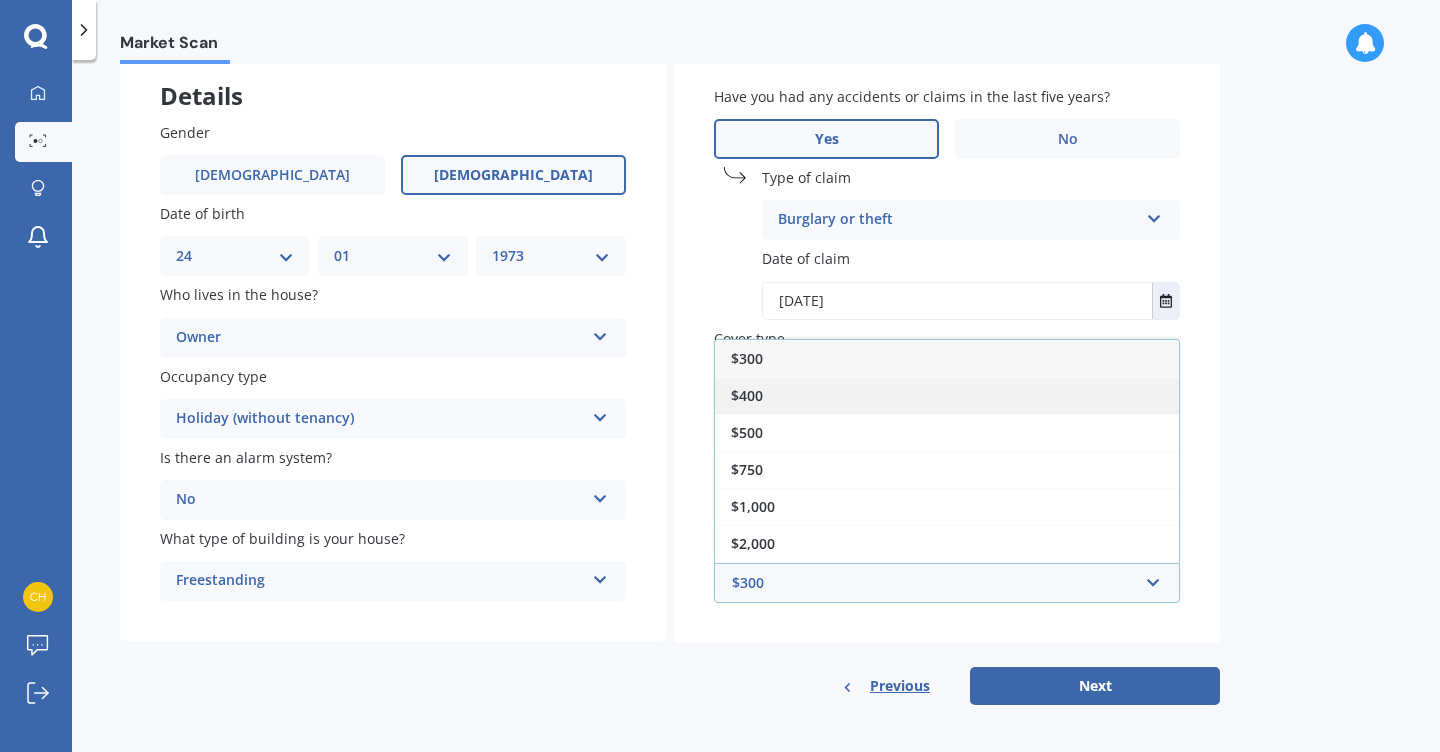 click on "$400" at bounding box center [947, 395] 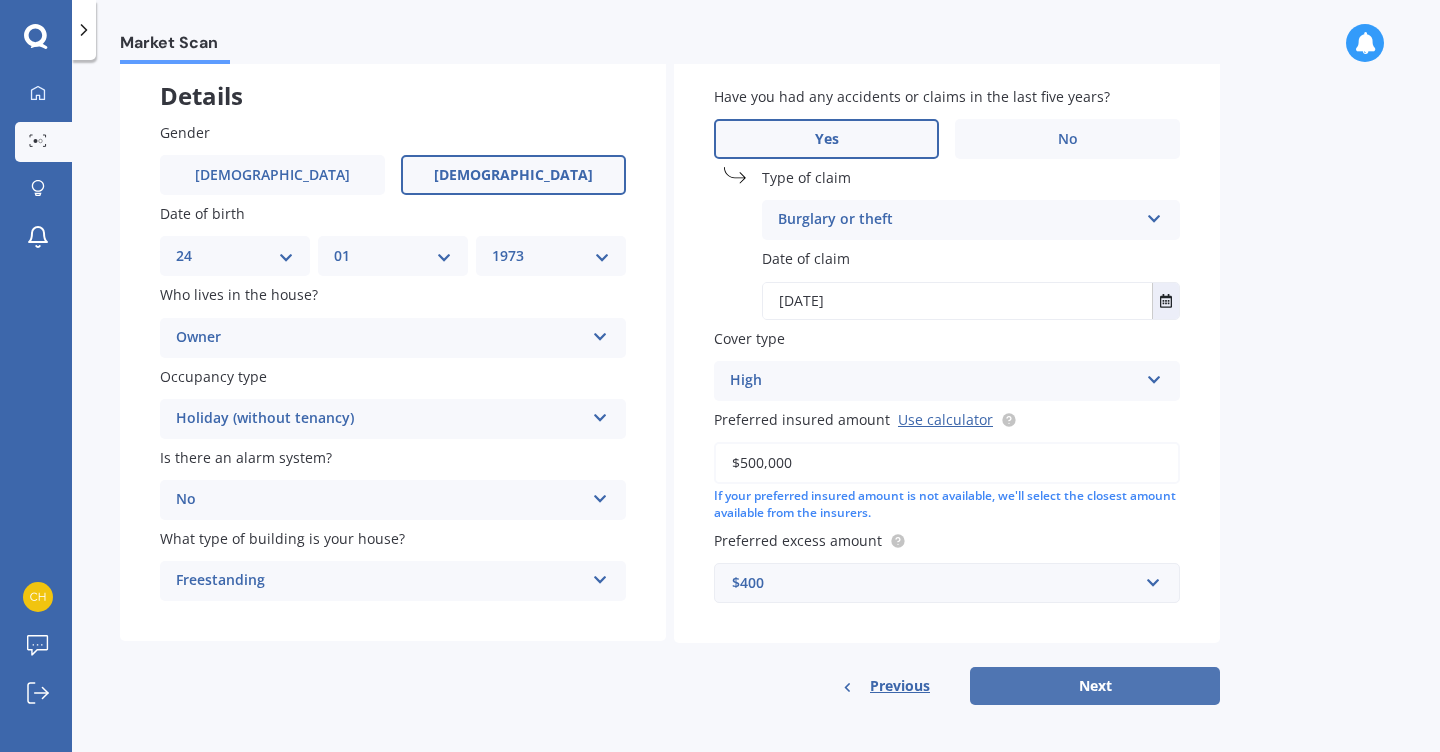 click on "Next" at bounding box center [1095, 686] 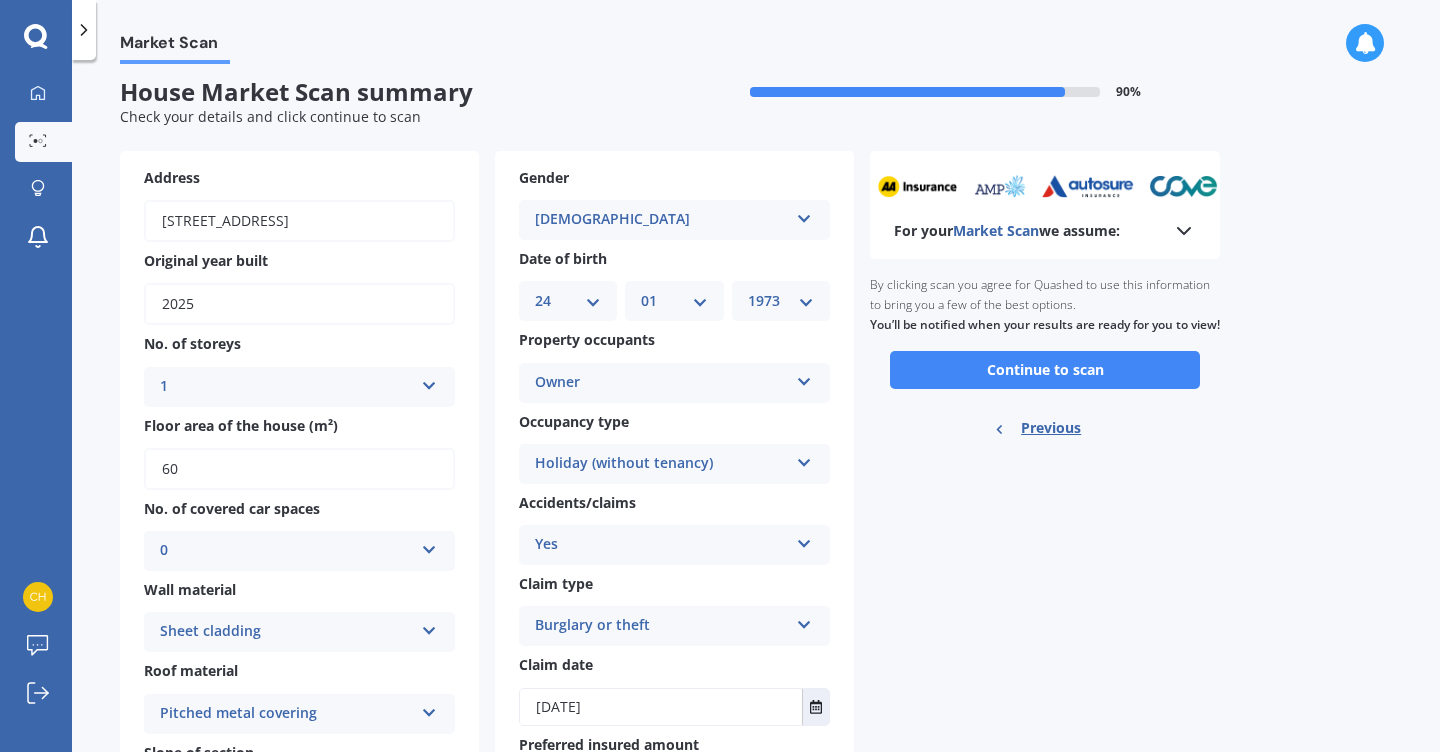 scroll, scrollTop: 0, scrollLeft: 0, axis: both 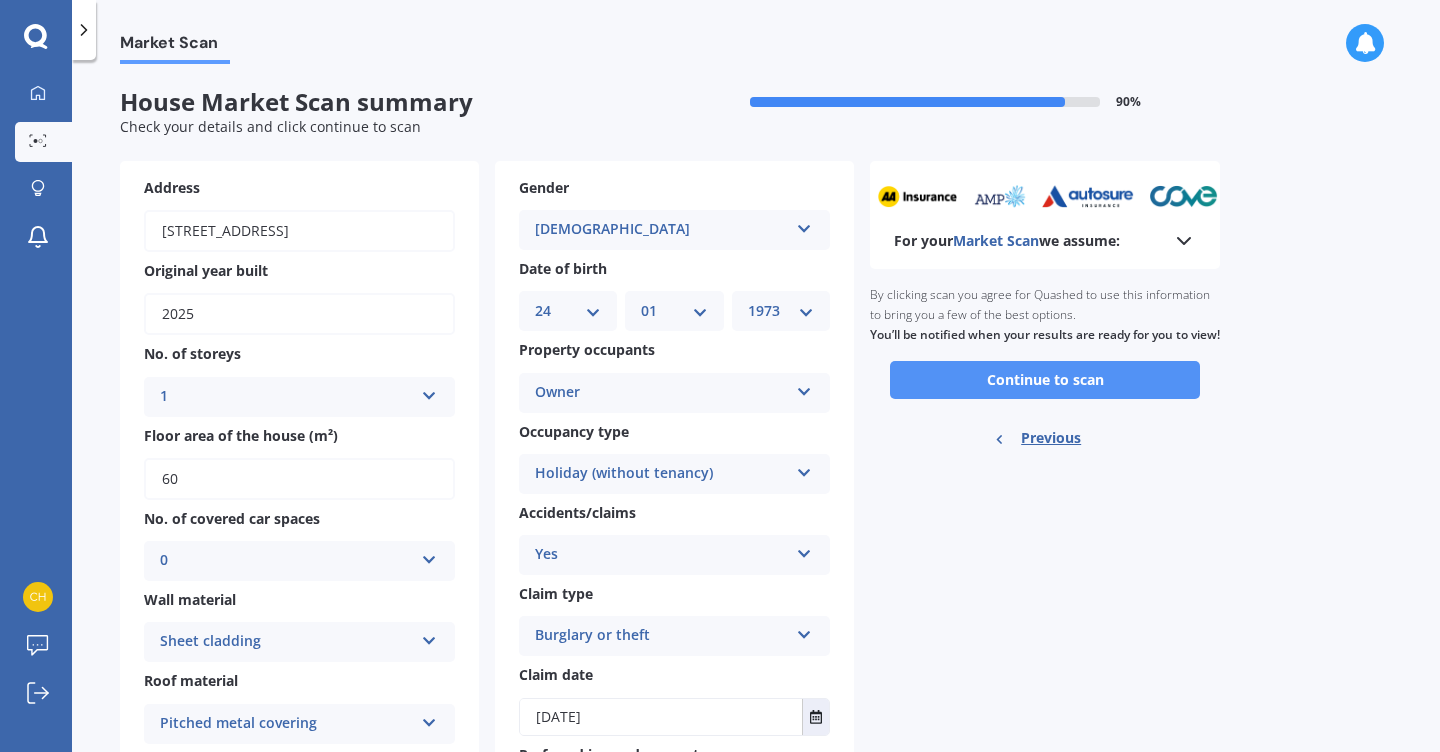 click on "Continue to scan" at bounding box center [1045, 380] 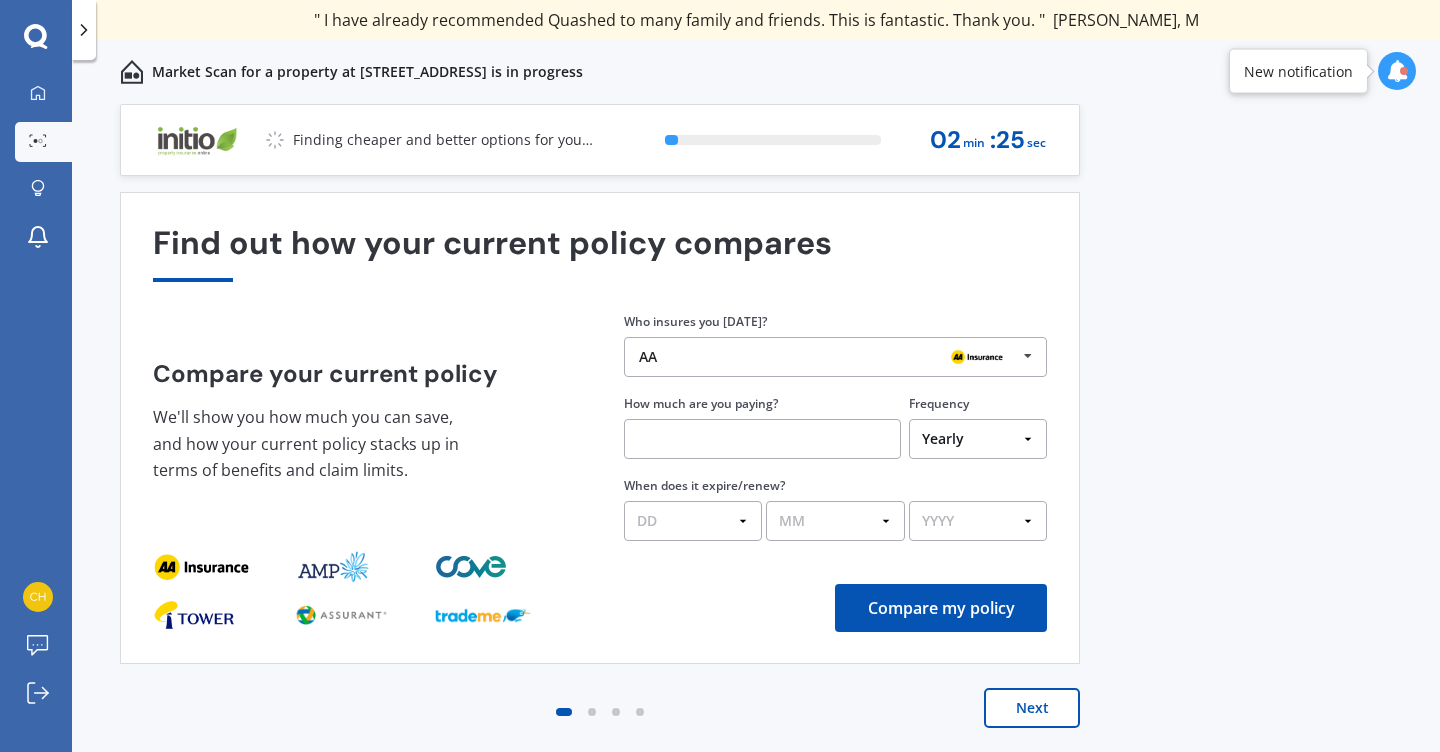 click on "Next" at bounding box center (1032, 708) 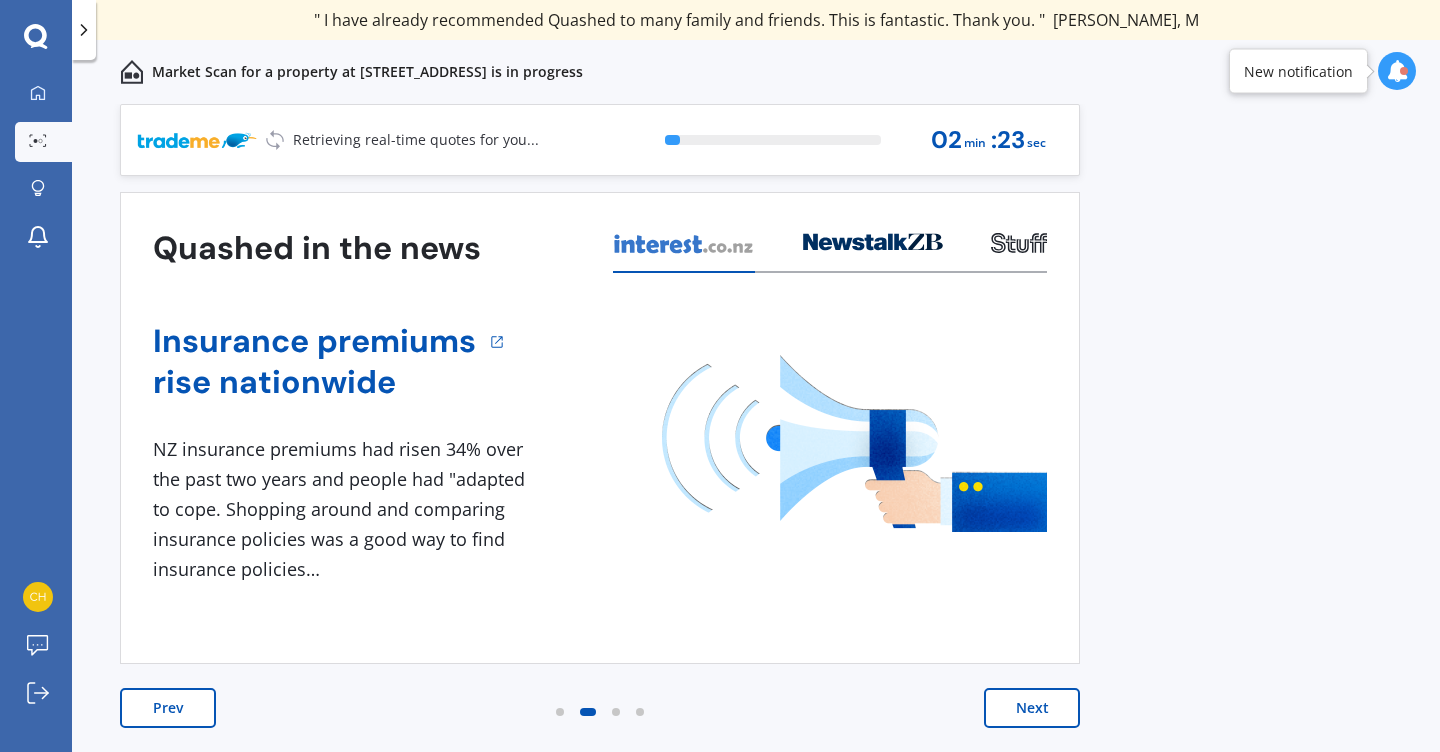 click on "Next" at bounding box center (1032, 708) 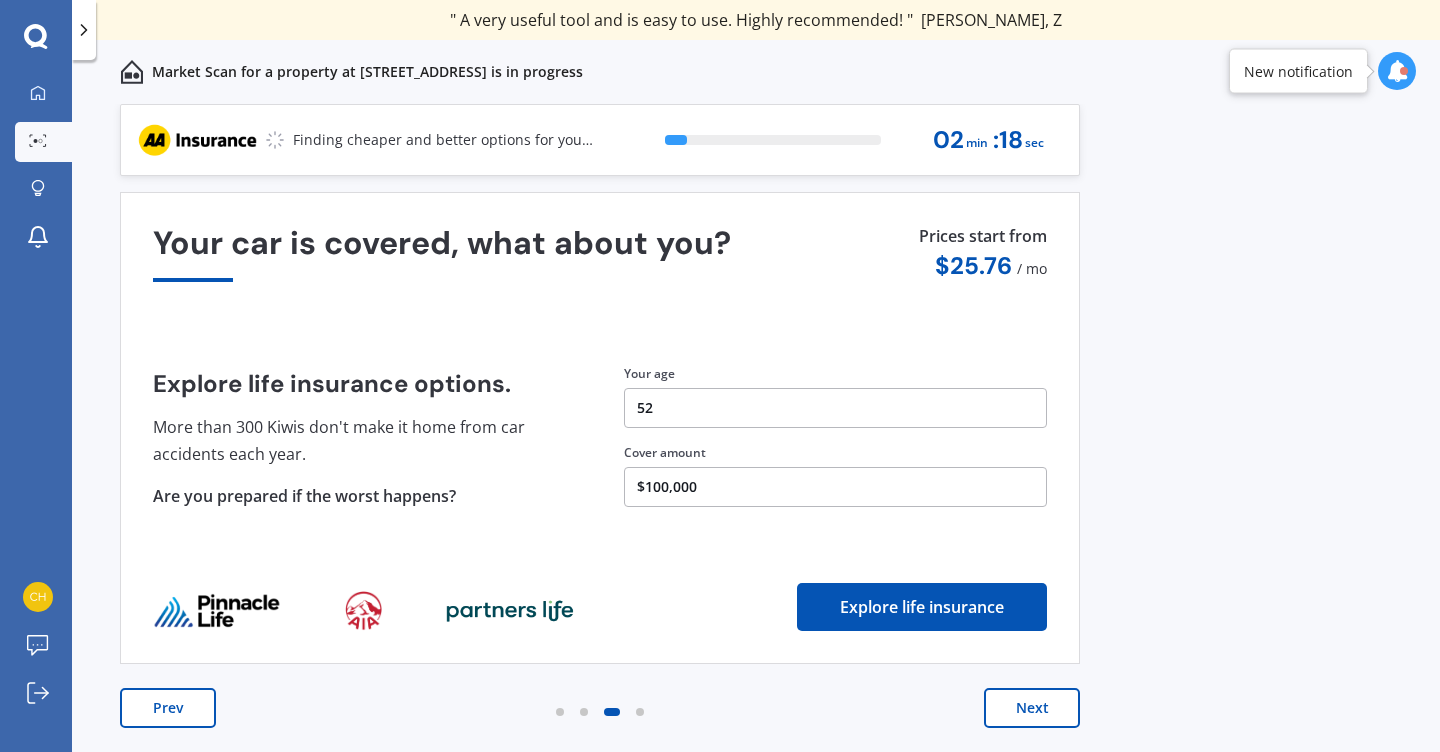 click on "Next" at bounding box center (1032, 708) 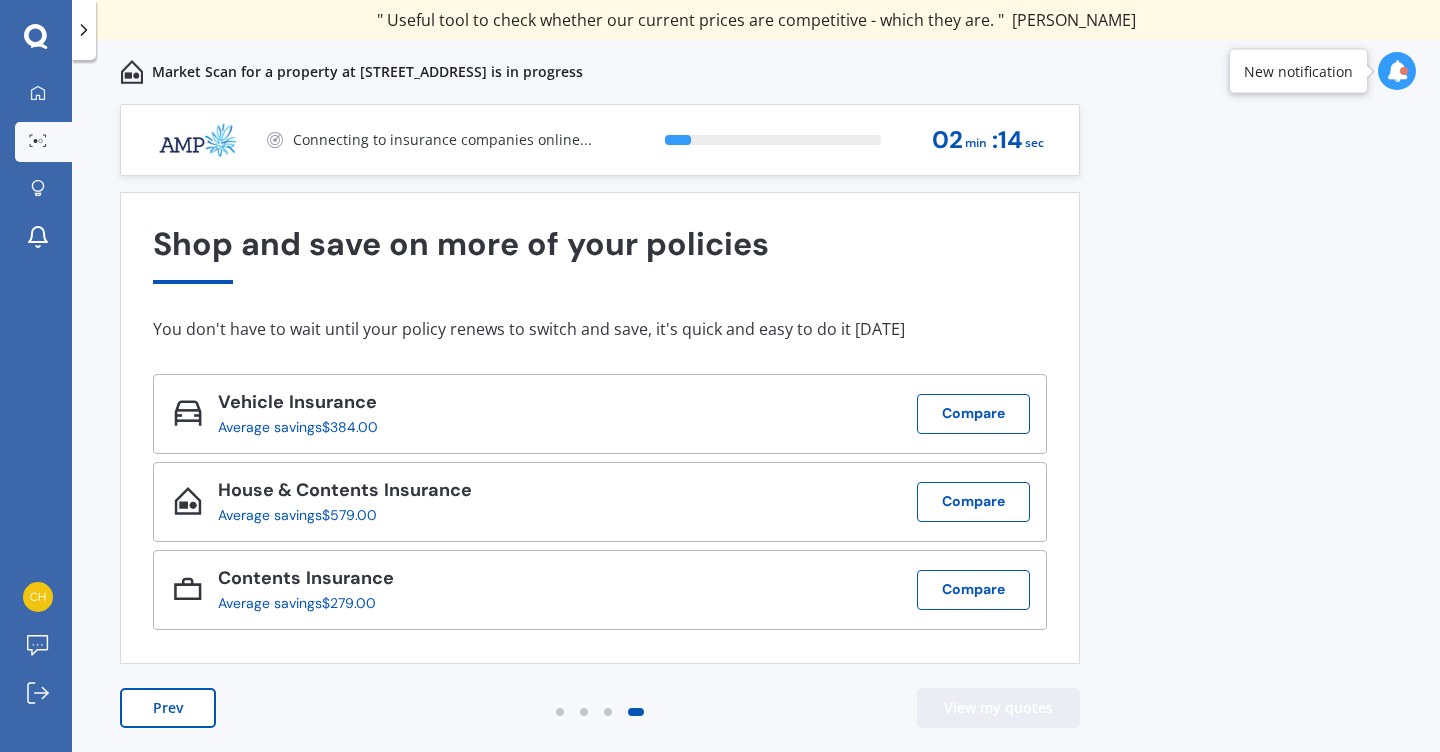 click on "View my quotes" at bounding box center [998, 708] 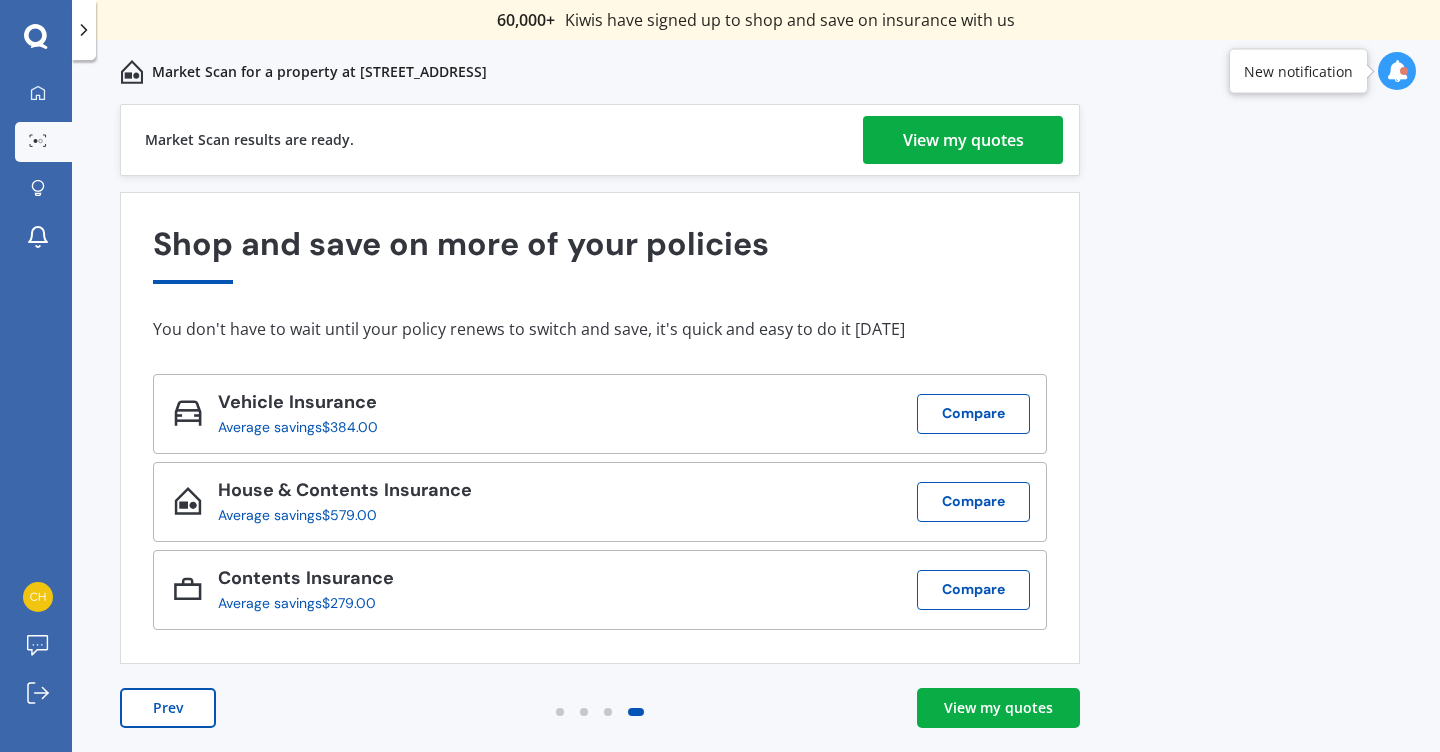click on "View my quotes" at bounding box center [963, 140] 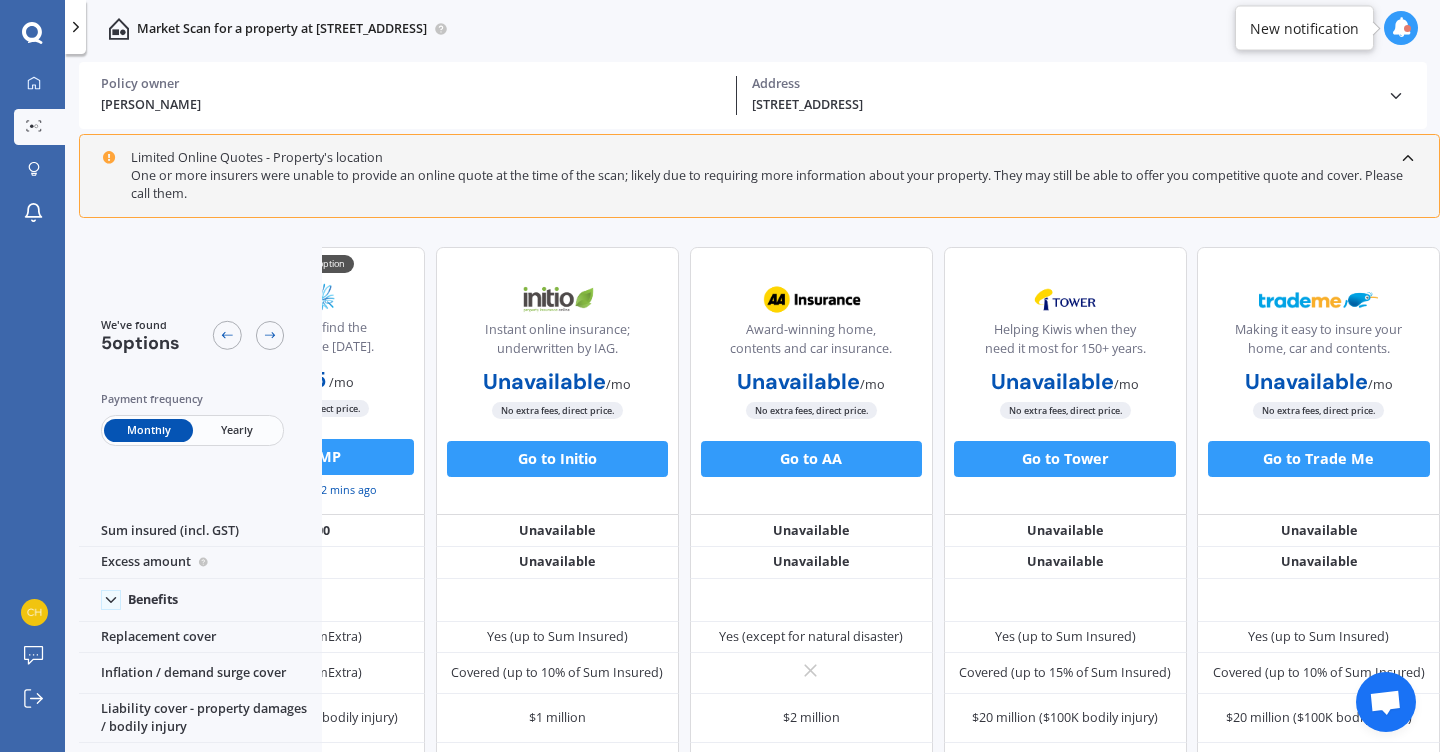 scroll, scrollTop: 0, scrollLeft: 0, axis: both 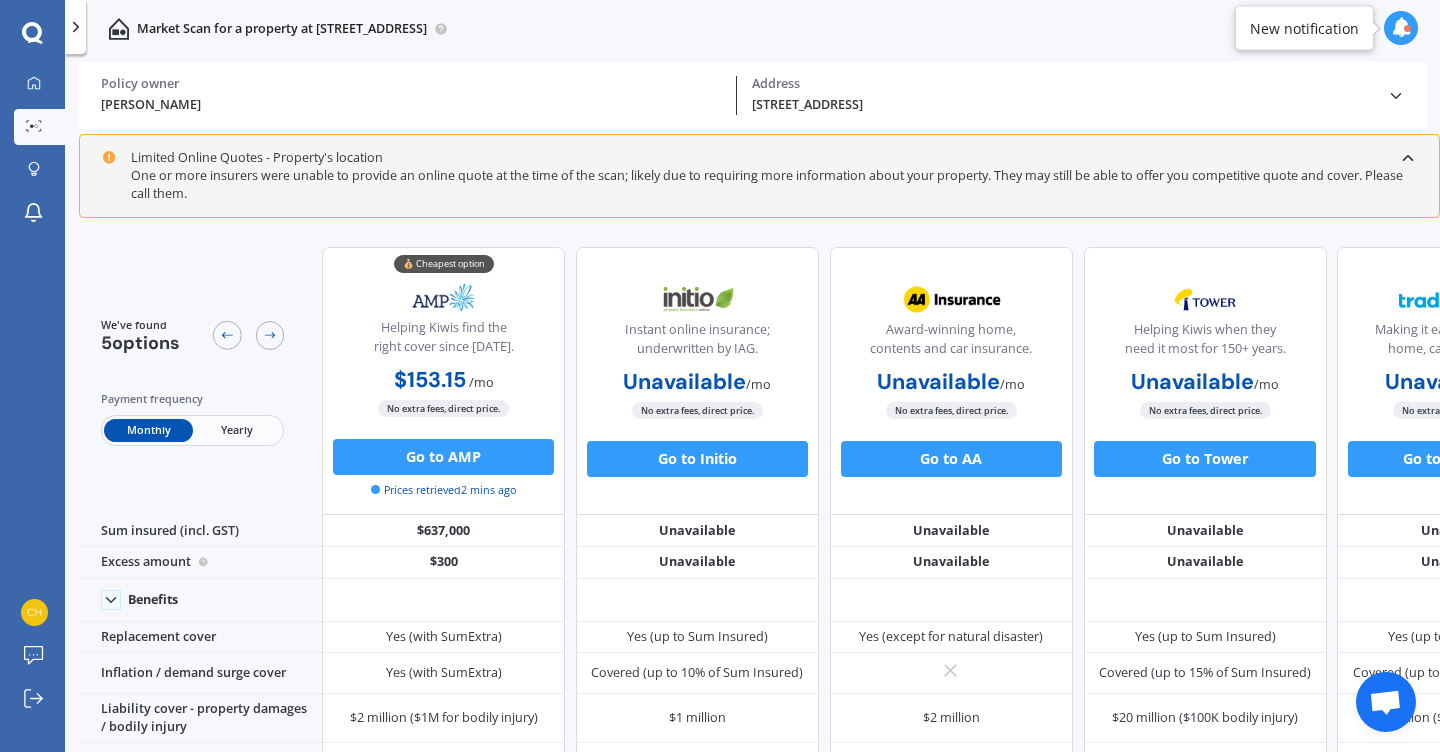 click on "Monthly Yearly" at bounding box center (193, 430) 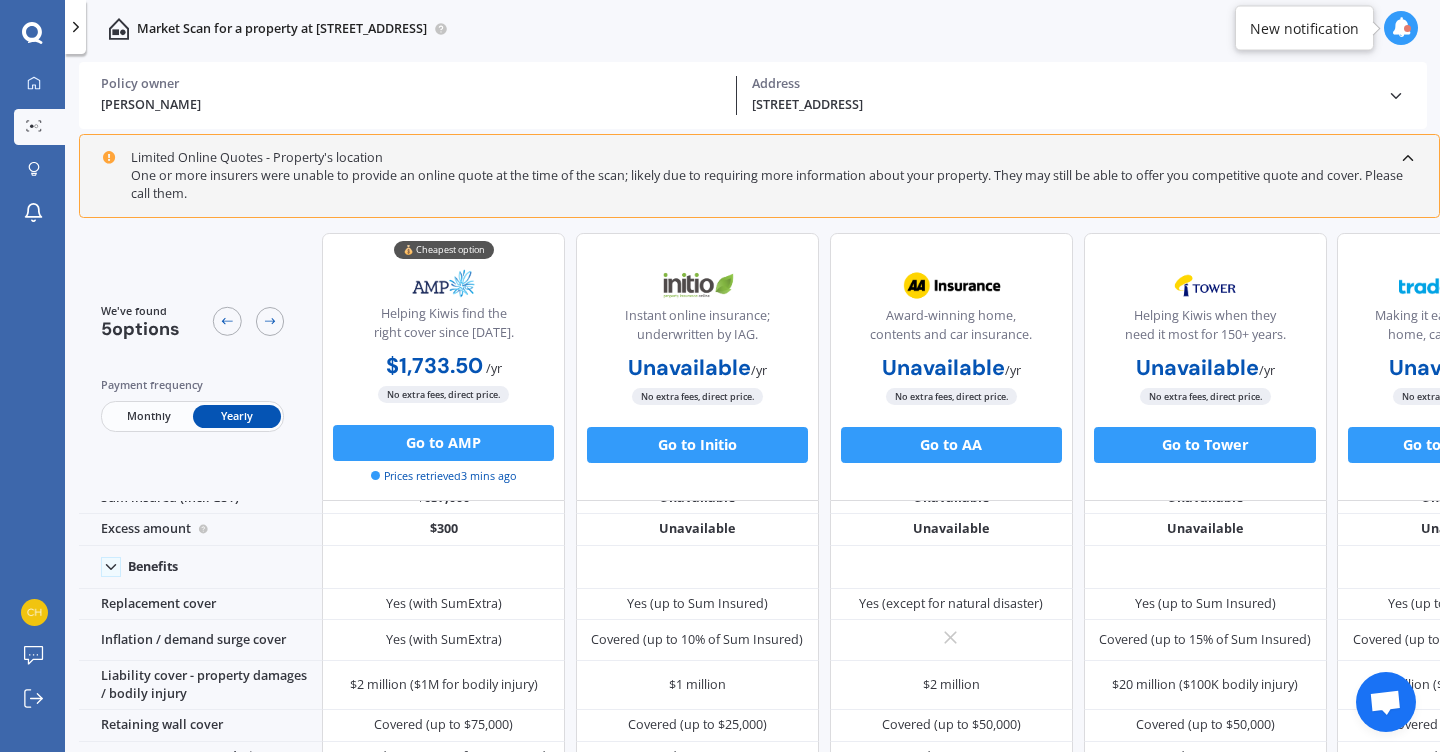 scroll, scrollTop: 0, scrollLeft: 0, axis: both 